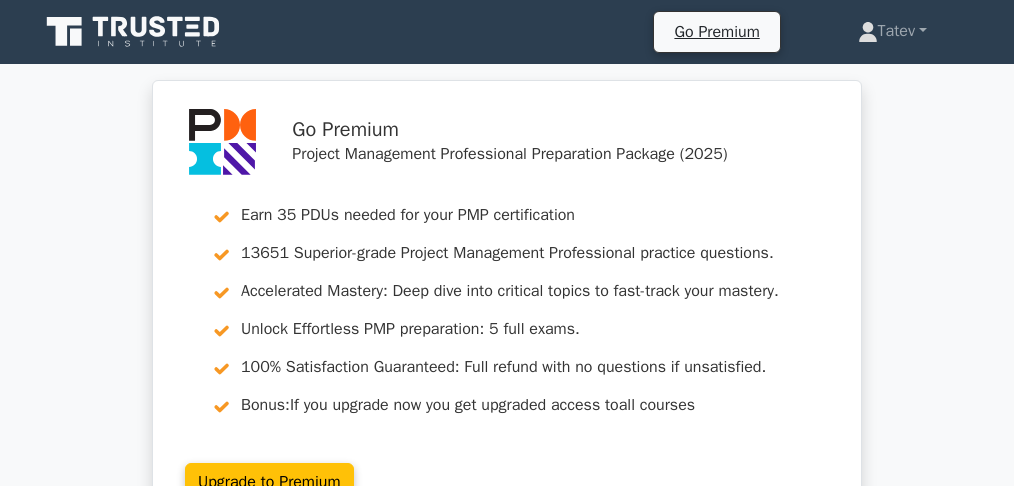 scroll, scrollTop: 800, scrollLeft: 0, axis: vertical 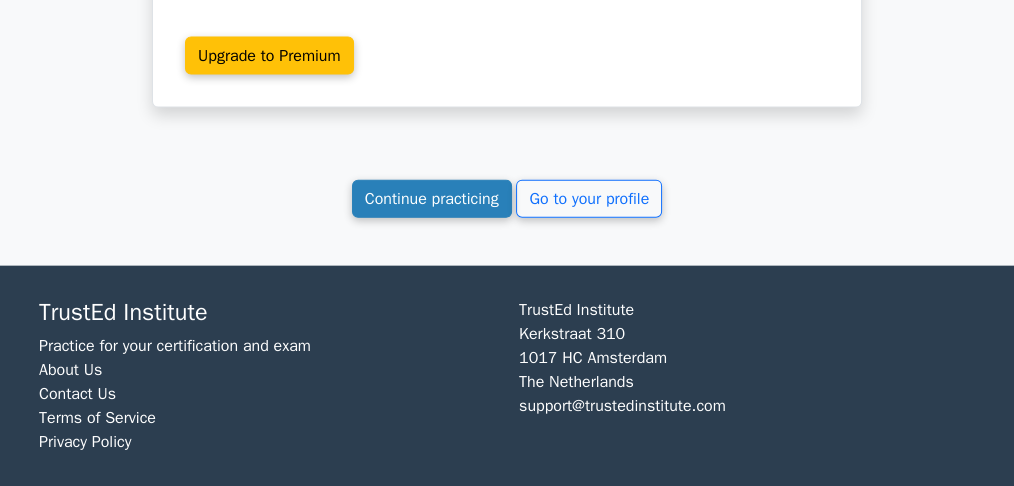 click on "Continue practicing" at bounding box center (432, 199) 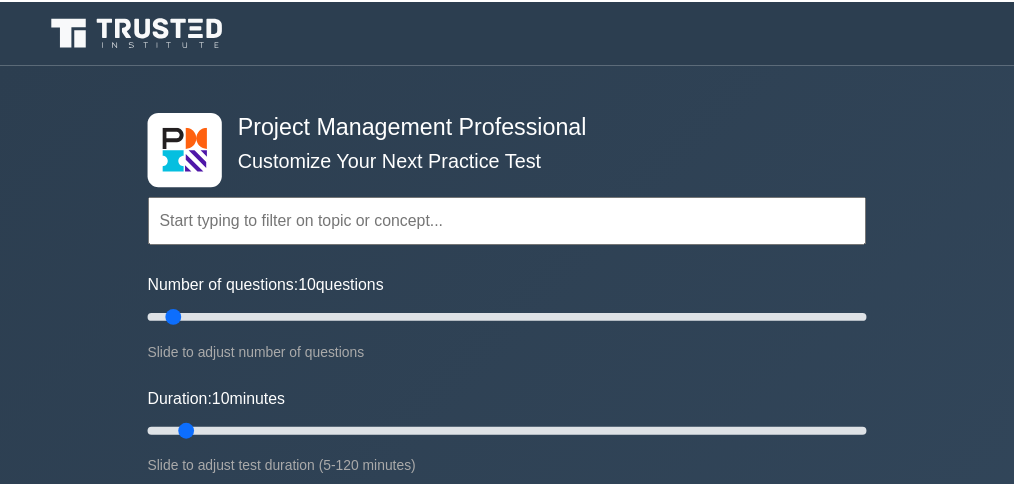 scroll, scrollTop: 0, scrollLeft: 0, axis: both 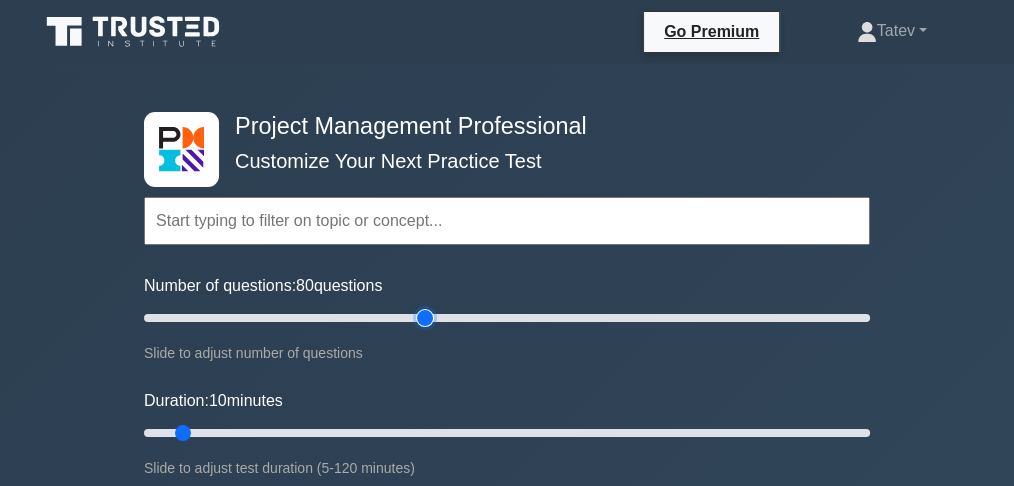 drag, startPoint x: 172, startPoint y: 317, endPoint x: 422, endPoint y: 349, distance: 252.03967 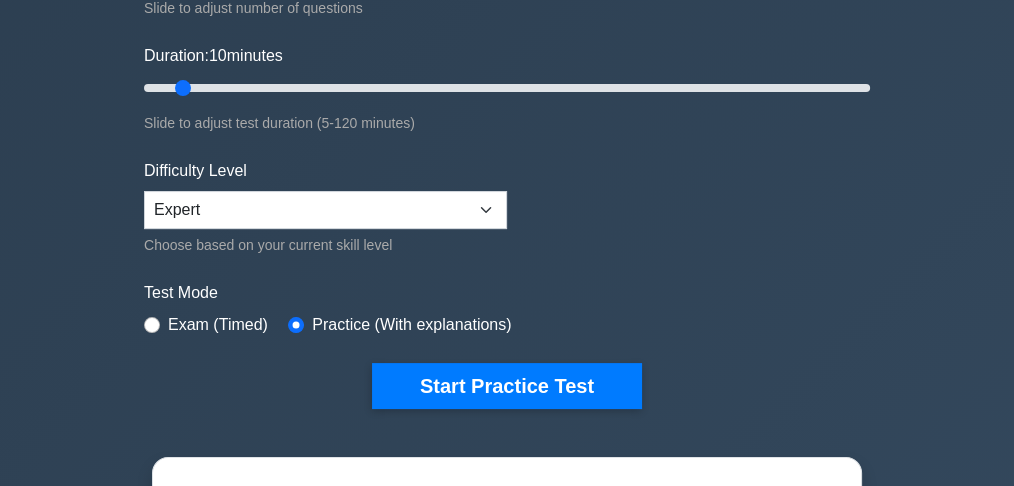 scroll, scrollTop: 266, scrollLeft: 0, axis: vertical 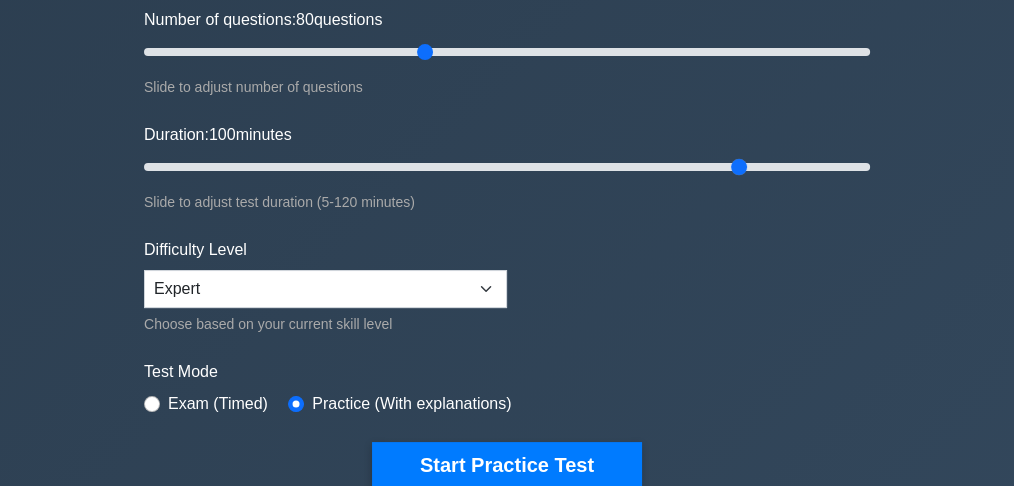 drag, startPoint x: 208, startPoint y: 159, endPoint x: 733, endPoint y: 183, distance: 525.5483 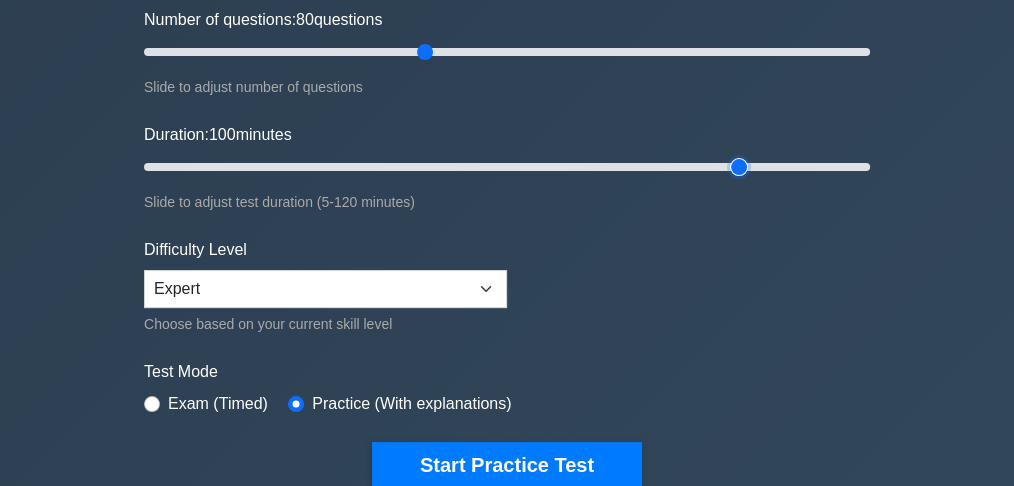 type on "100" 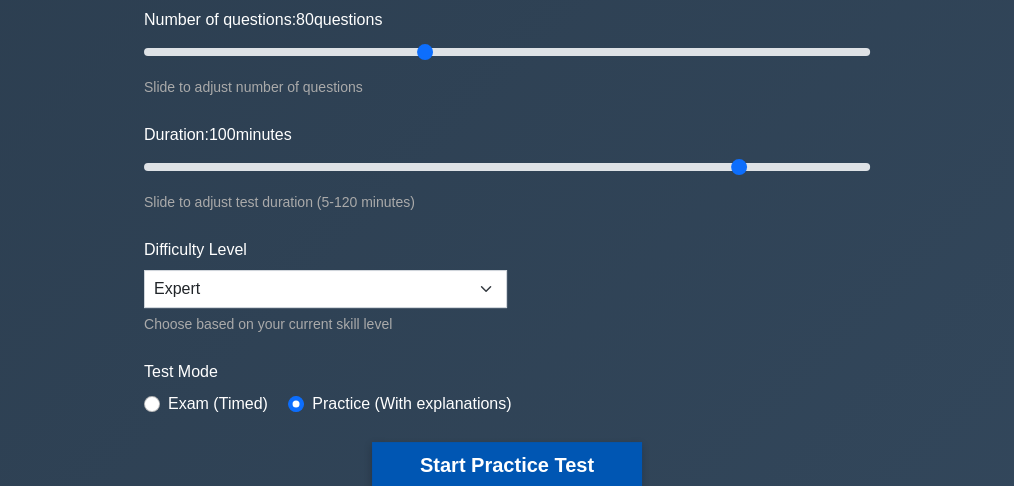 click on "Start Practice Test" at bounding box center [507, 465] 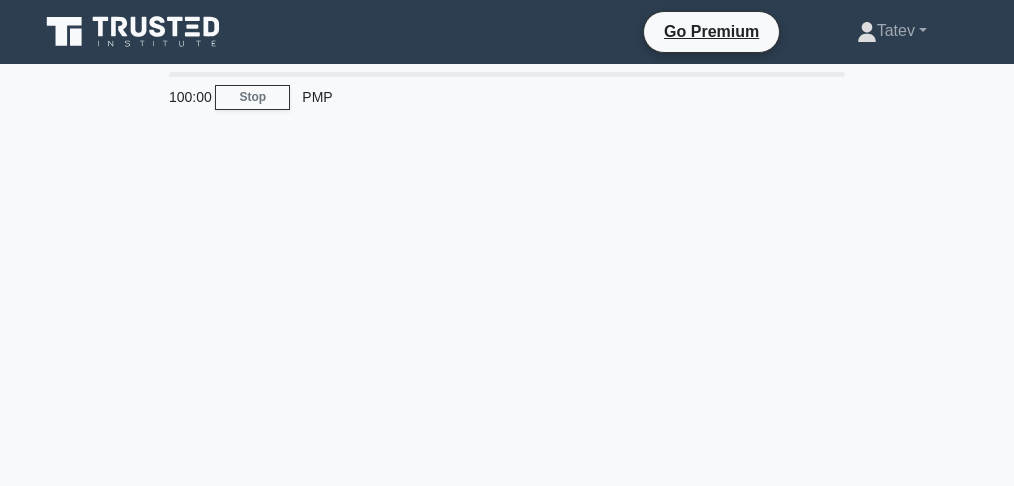 scroll, scrollTop: 0, scrollLeft: 0, axis: both 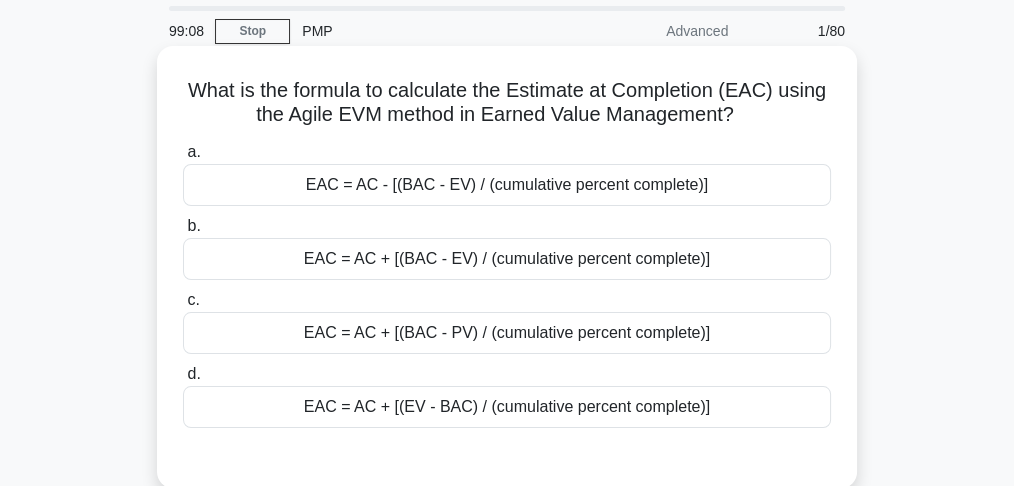 click on "EAC = AC + [(BAC - EV) / (cumulative percent complete)]" at bounding box center (507, 259) 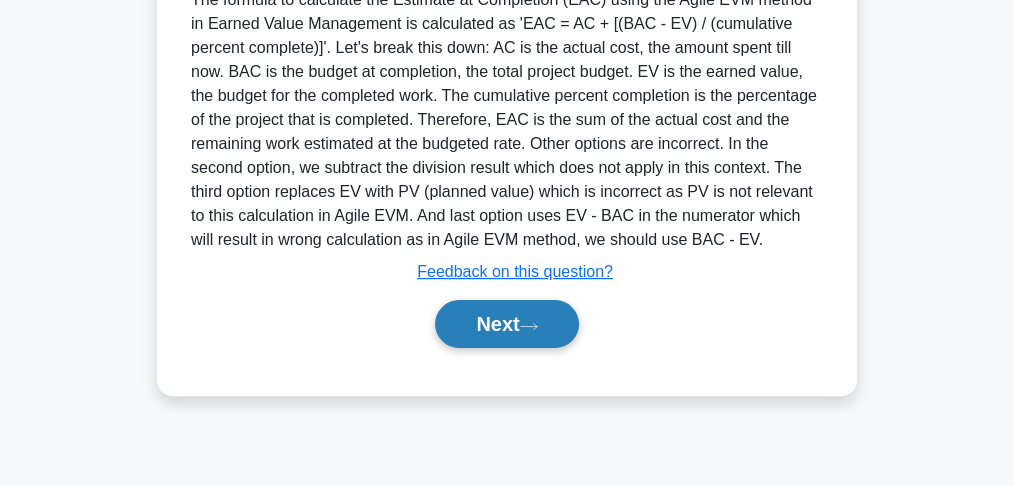 scroll, scrollTop: 594, scrollLeft: 0, axis: vertical 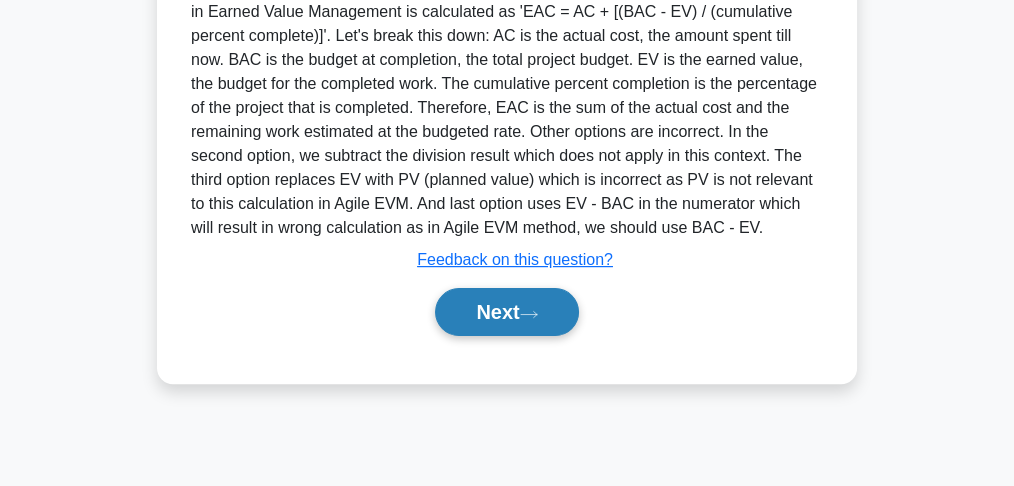 click on "Next" at bounding box center (506, 312) 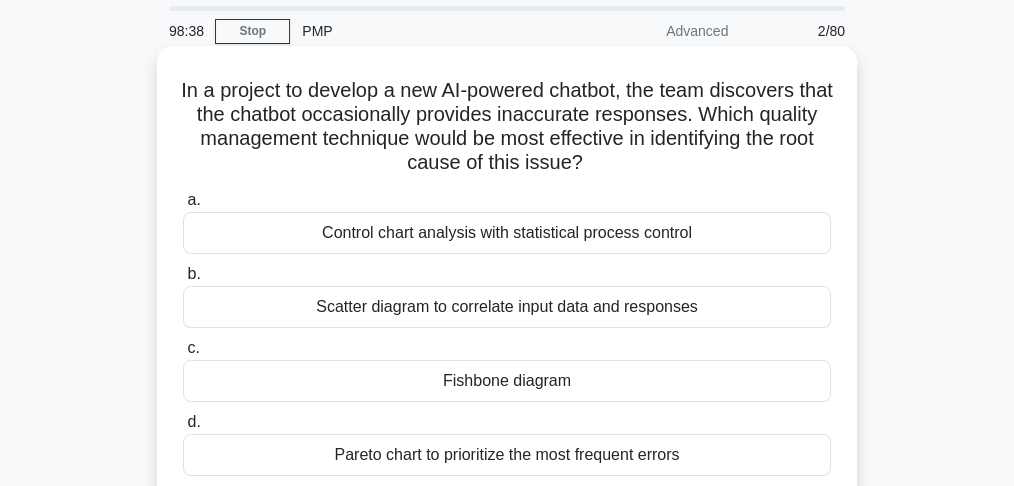 scroll, scrollTop: 133, scrollLeft: 0, axis: vertical 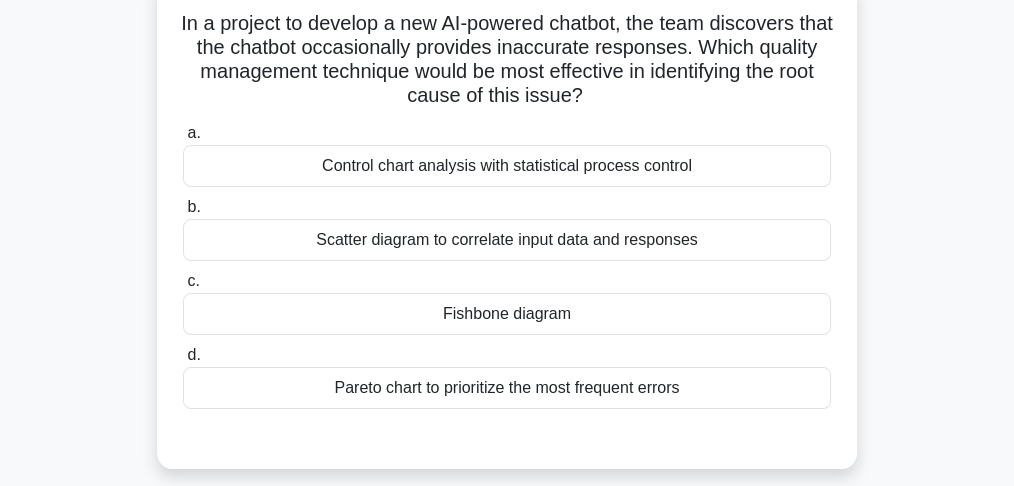 click on "Fishbone diagram" at bounding box center (507, 314) 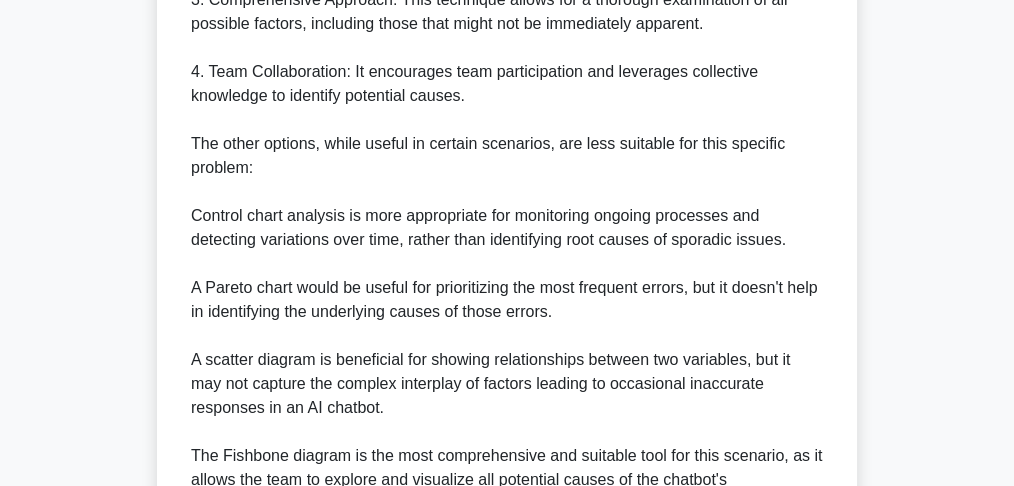scroll, scrollTop: 1066, scrollLeft: 0, axis: vertical 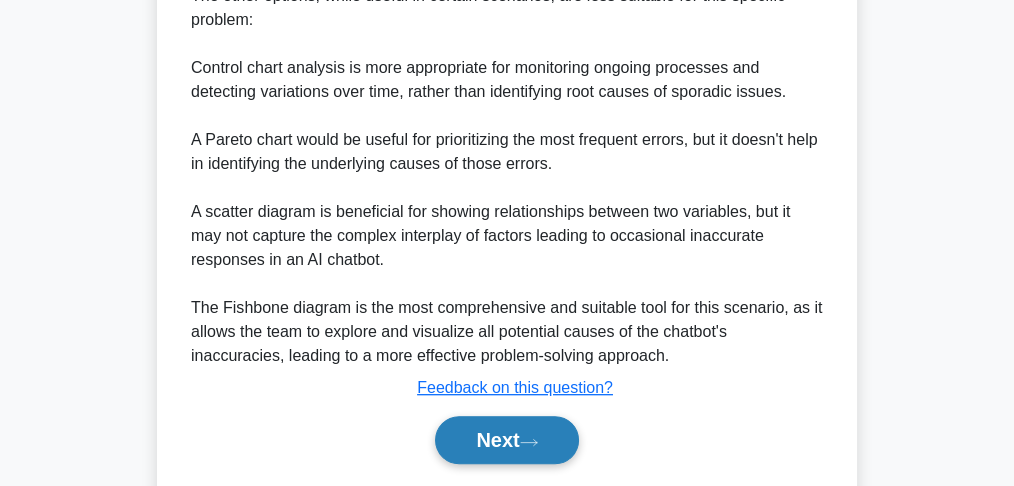 click on "Next" at bounding box center (506, 440) 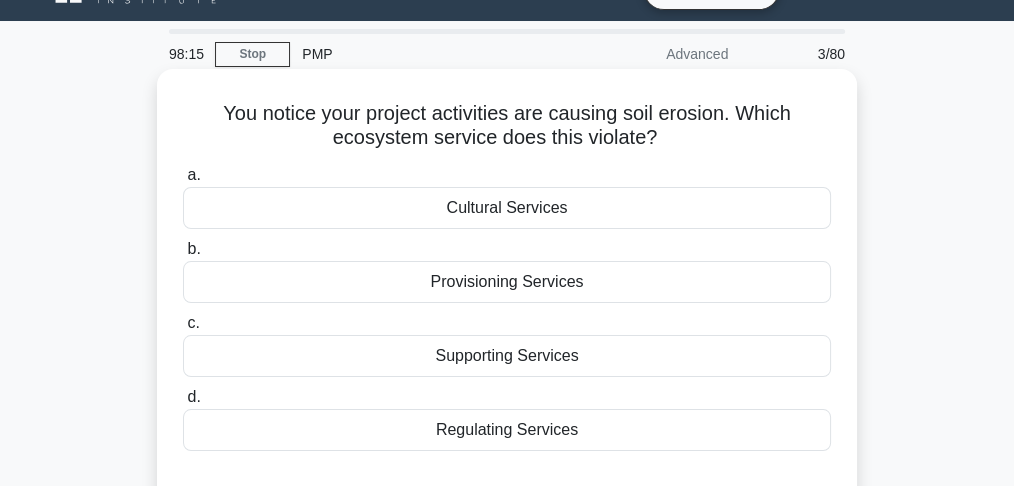 scroll, scrollTop: 66, scrollLeft: 0, axis: vertical 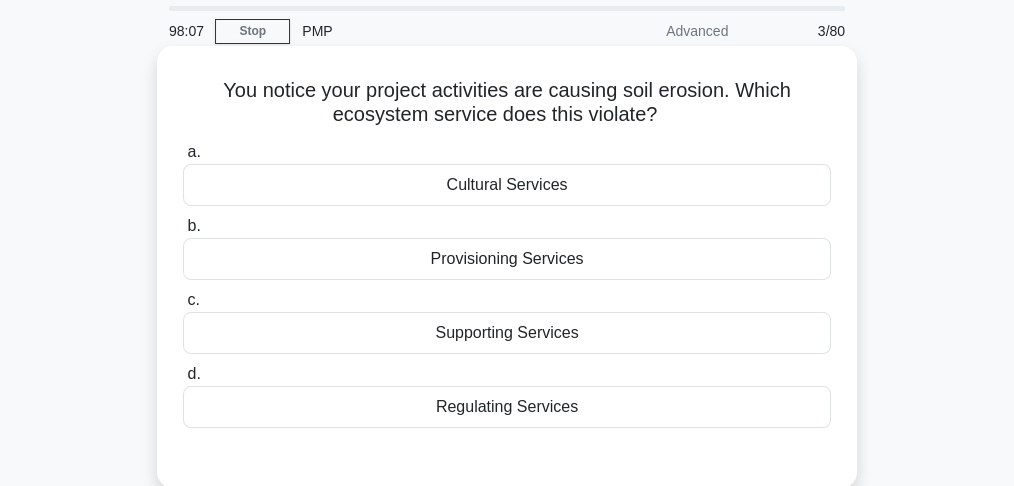 click on "Regulating Services" at bounding box center (507, 407) 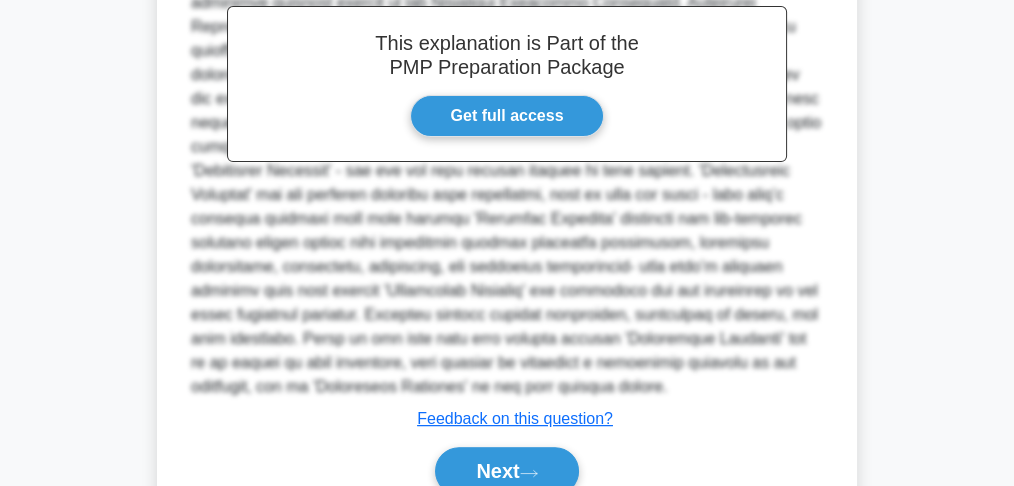 scroll, scrollTop: 693, scrollLeft: 0, axis: vertical 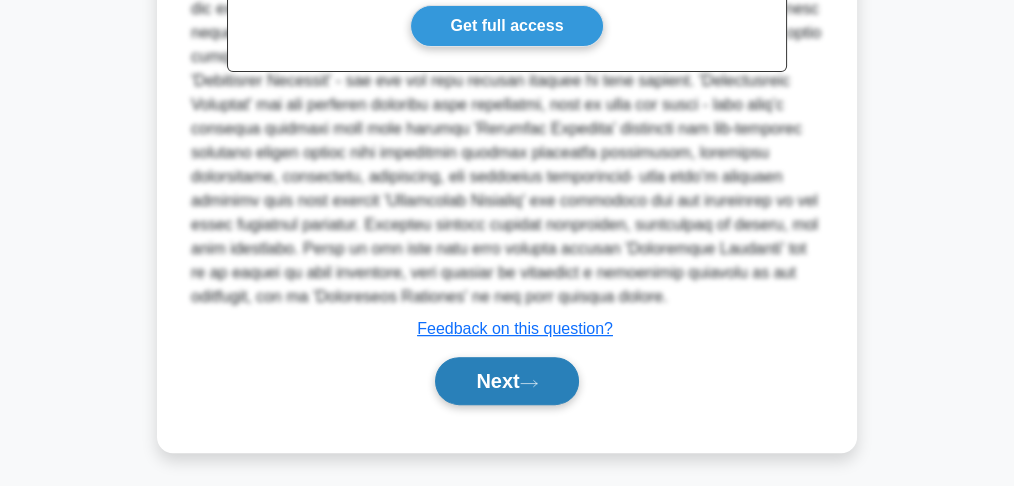 click on "Next" at bounding box center [506, 381] 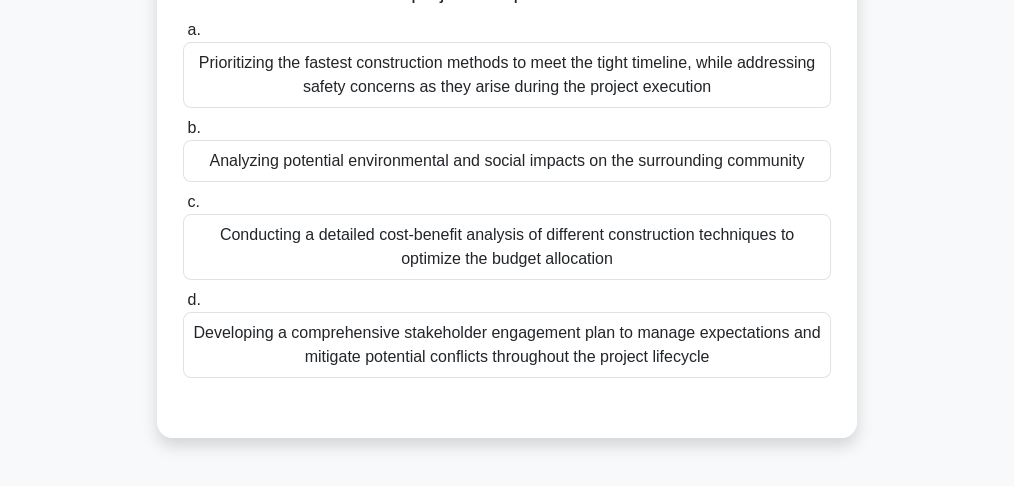 scroll, scrollTop: 333, scrollLeft: 0, axis: vertical 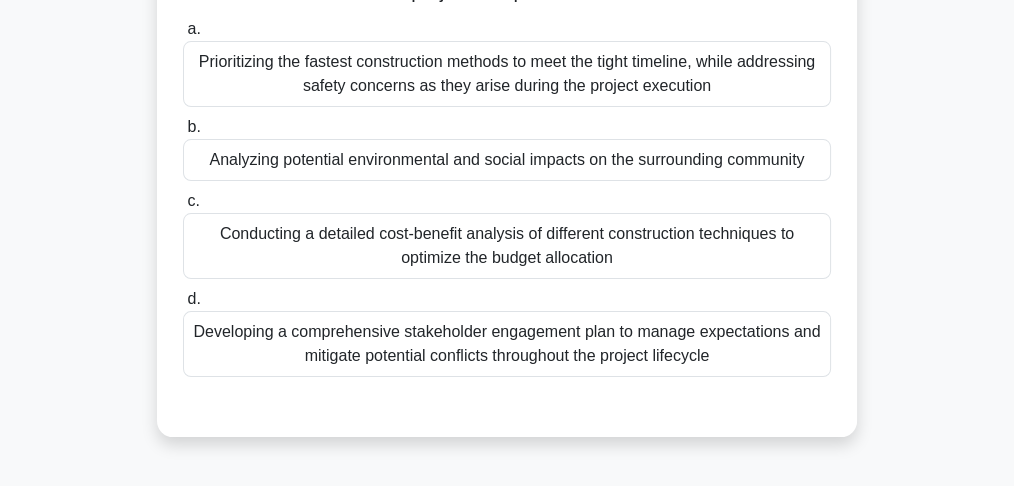 click on "Developing a comprehensive stakeholder engagement plan to manage expectations and mitigate potential conflicts throughout the project lifecycle" at bounding box center [507, 344] 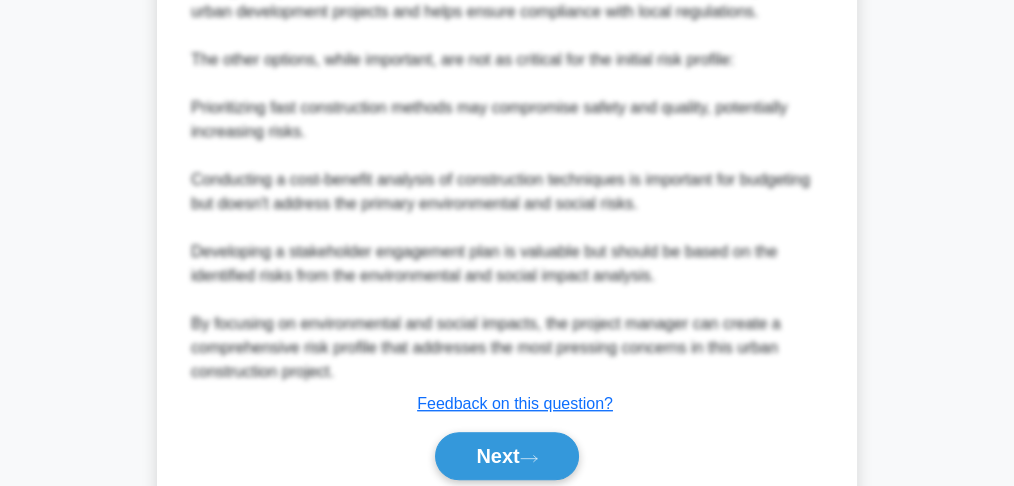 scroll, scrollTop: 1344, scrollLeft: 0, axis: vertical 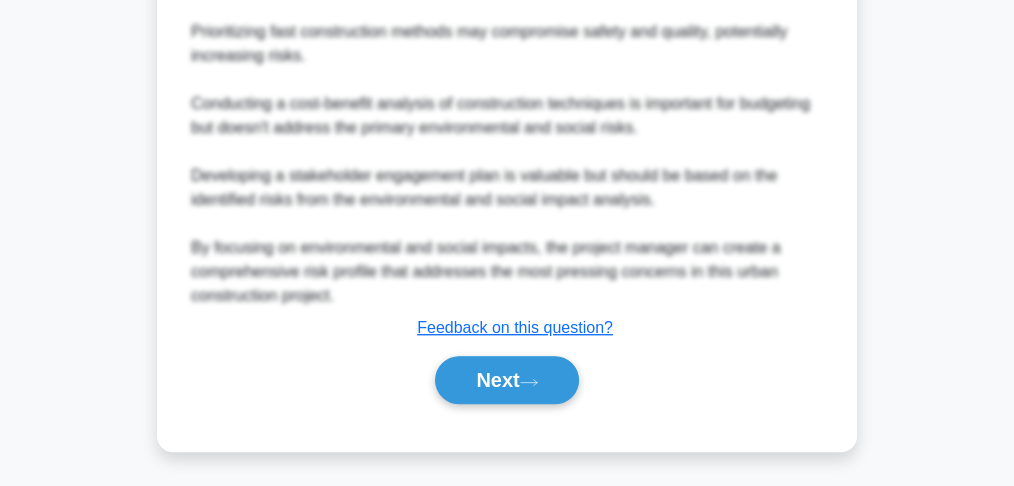 click on "Next" at bounding box center (507, 380) 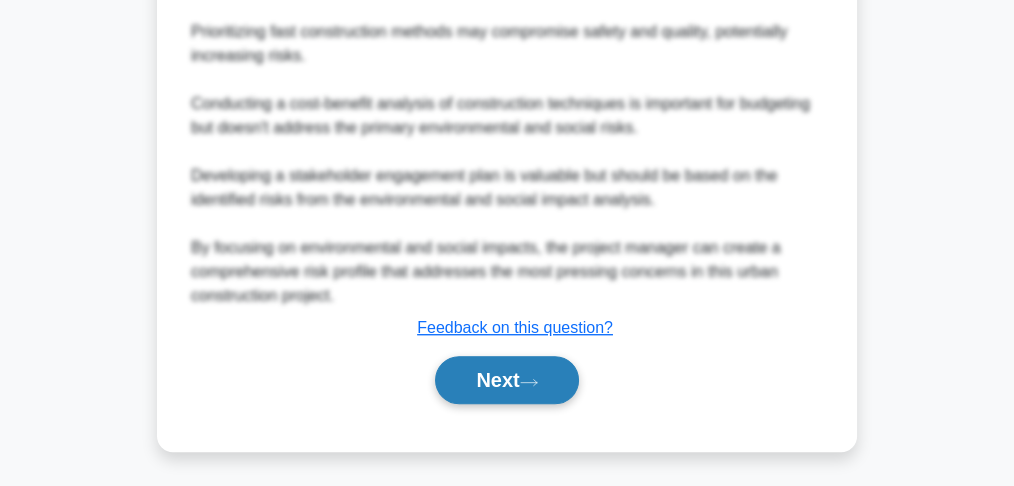 click on "Next" at bounding box center [506, 380] 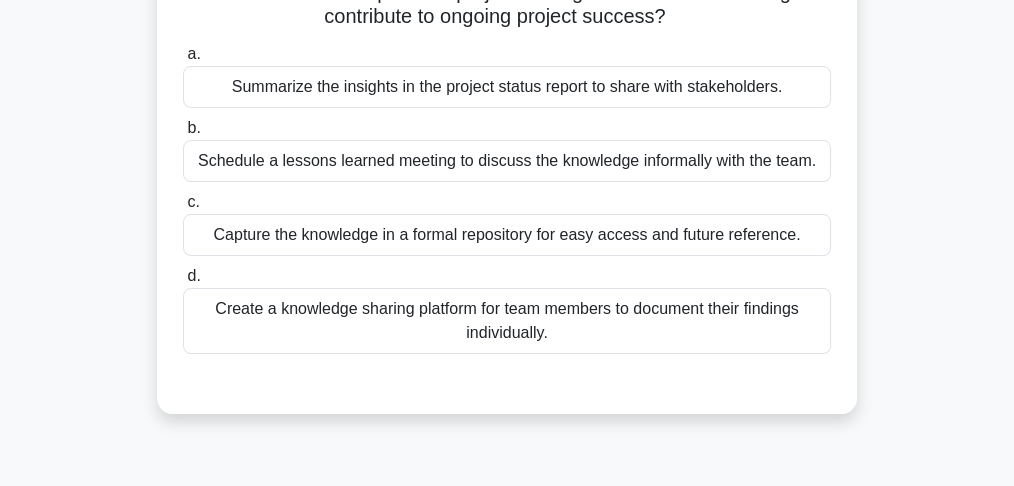 scroll, scrollTop: 266, scrollLeft: 0, axis: vertical 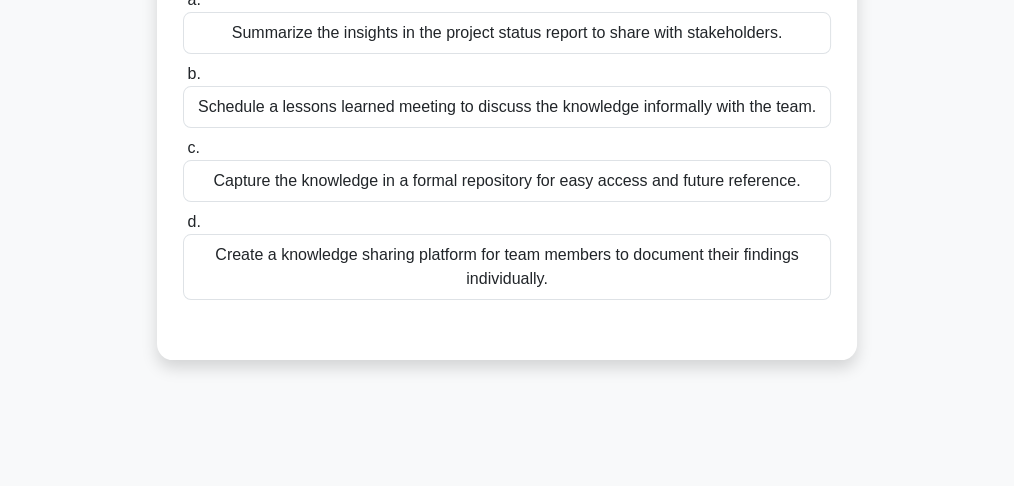 click on "Capture the knowledge in a formal repository for easy access and future reference." at bounding box center [507, 181] 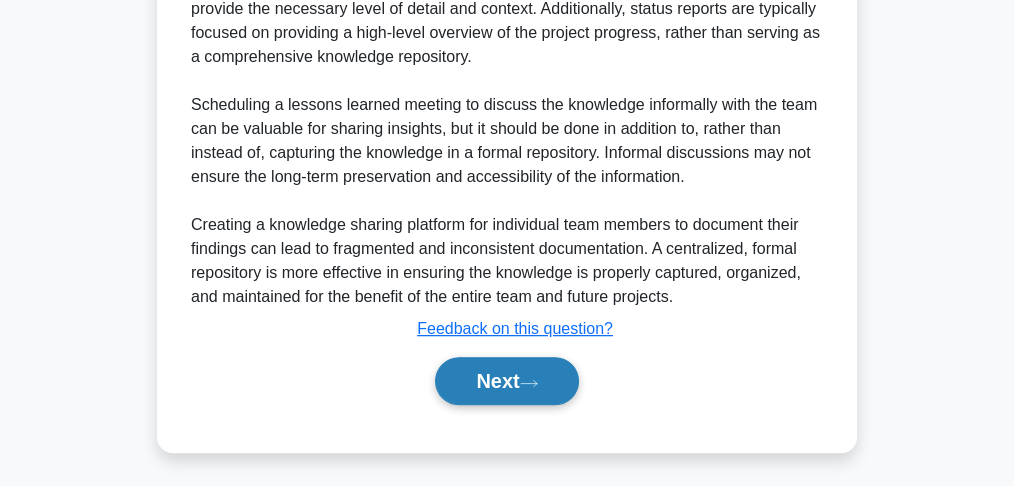 click on "Next" at bounding box center [506, 381] 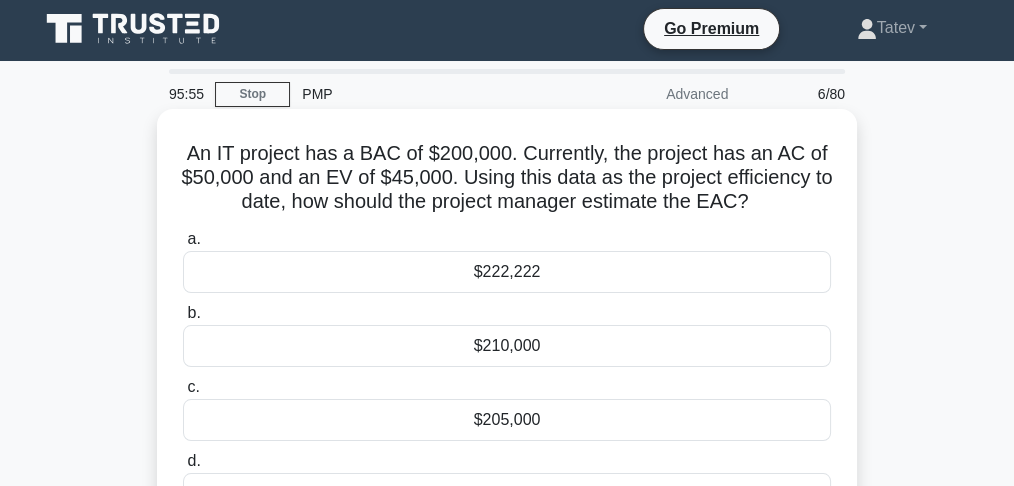 scroll, scrollTop: 0, scrollLeft: 0, axis: both 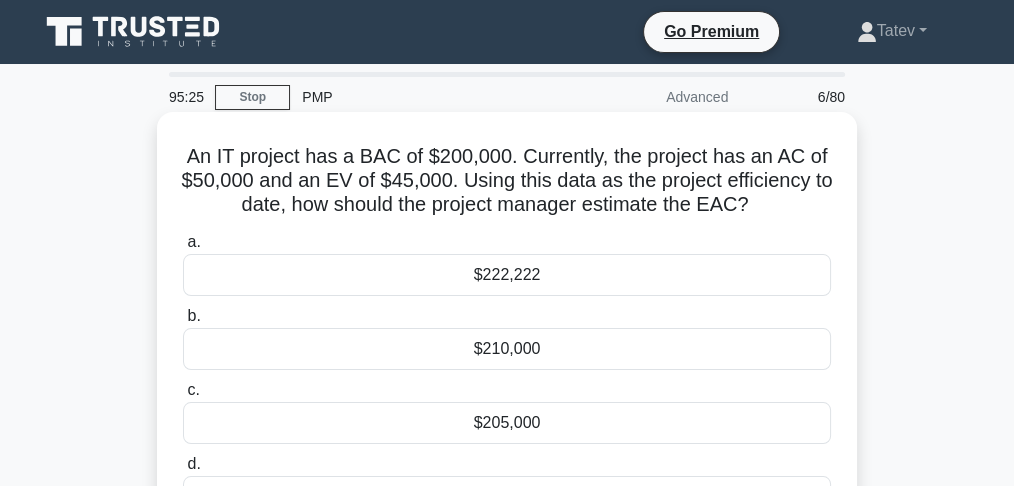 click on "$222,222" at bounding box center (507, 275) 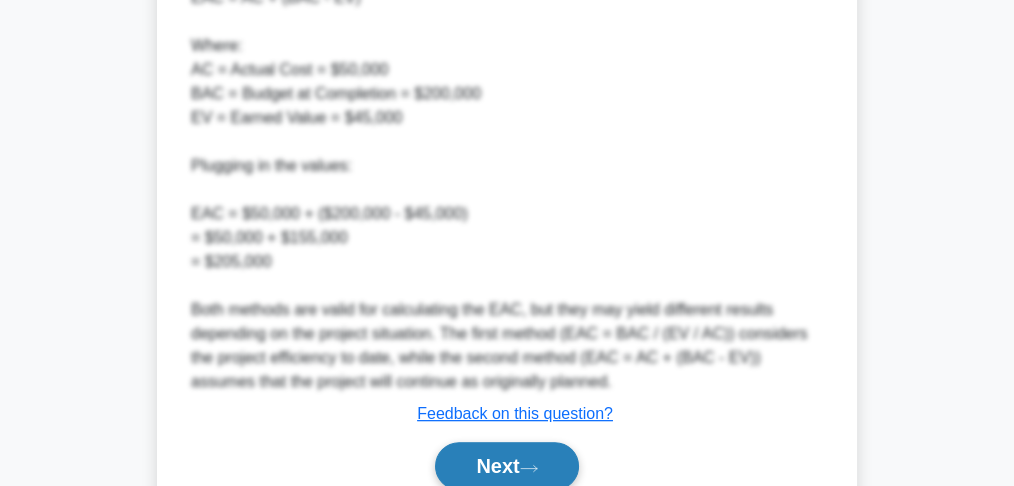 click on "Next" at bounding box center (506, 466) 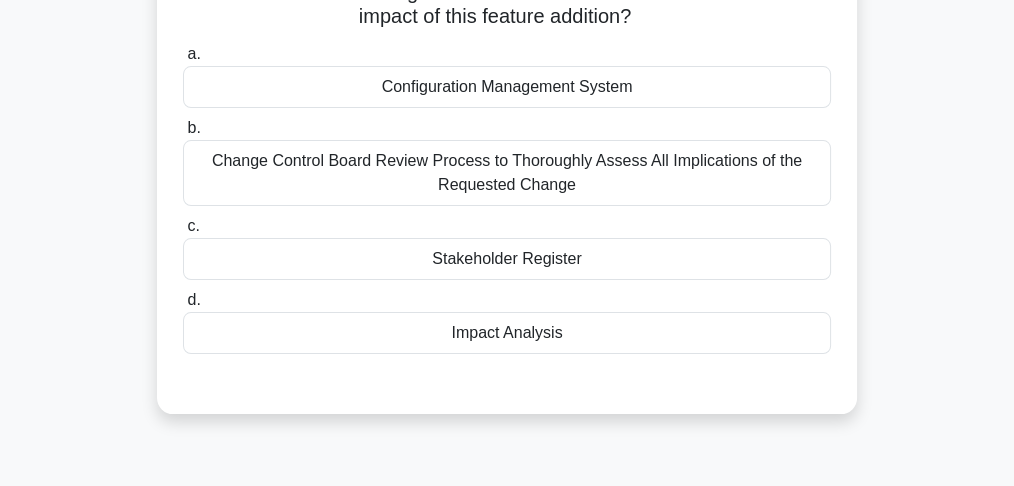 scroll, scrollTop: 266, scrollLeft: 0, axis: vertical 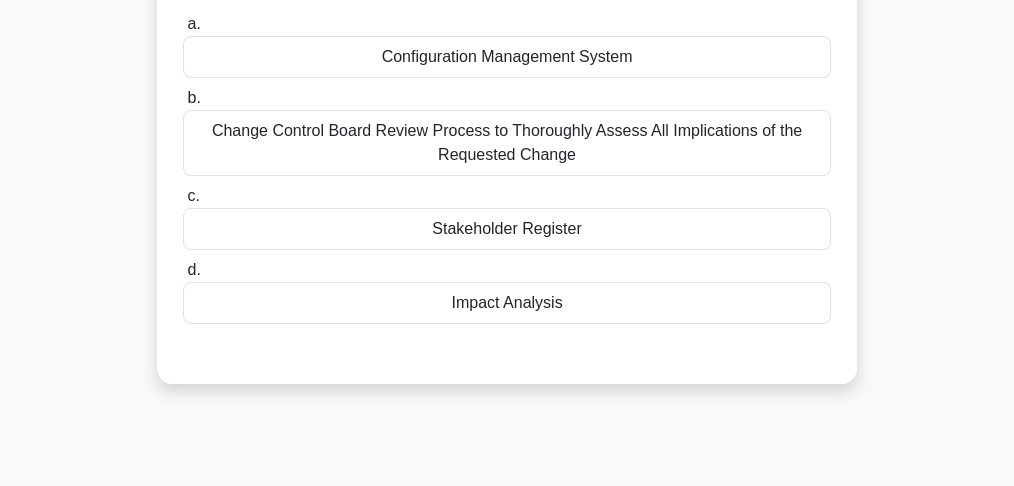 click on "Impact Analysis" at bounding box center (507, 303) 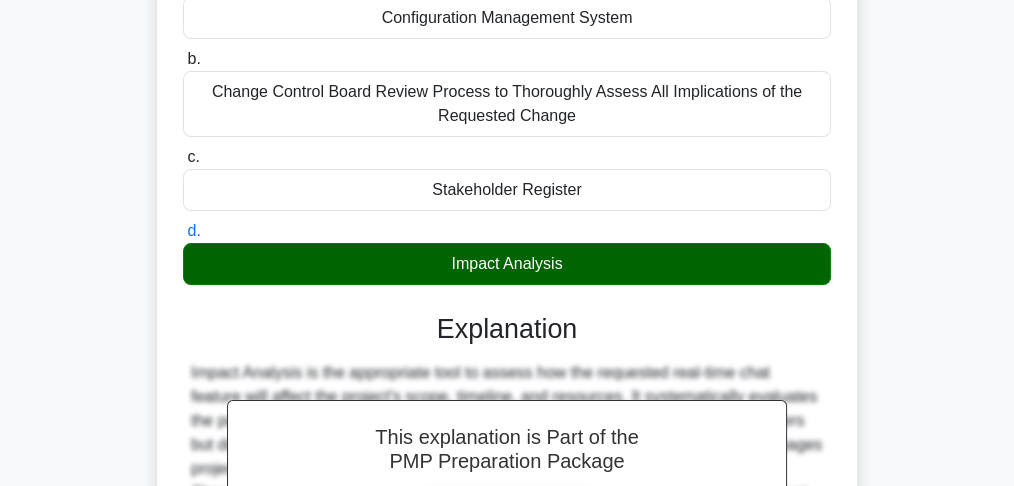 scroll, scrollTop: 597, scrollLeft: 0, axis: vertical 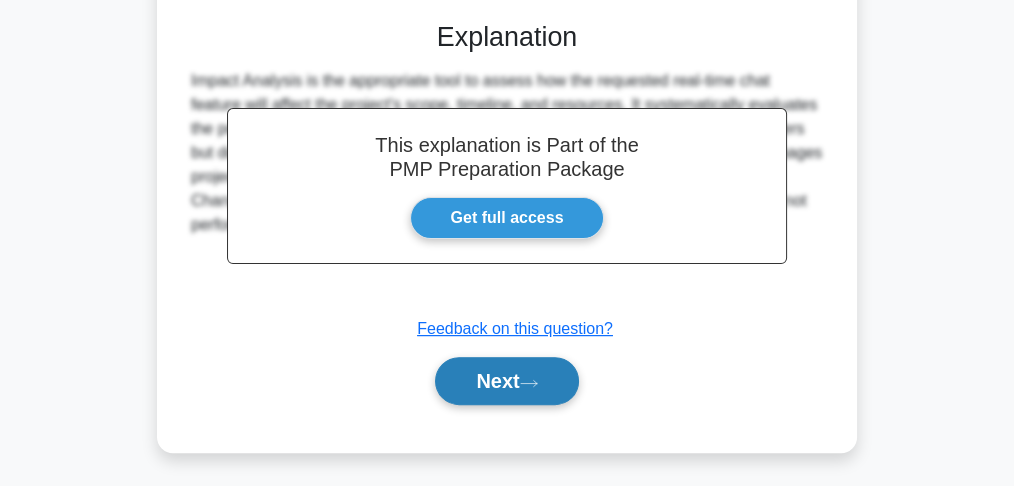 click on "Next" at bounding box center (506, 381) 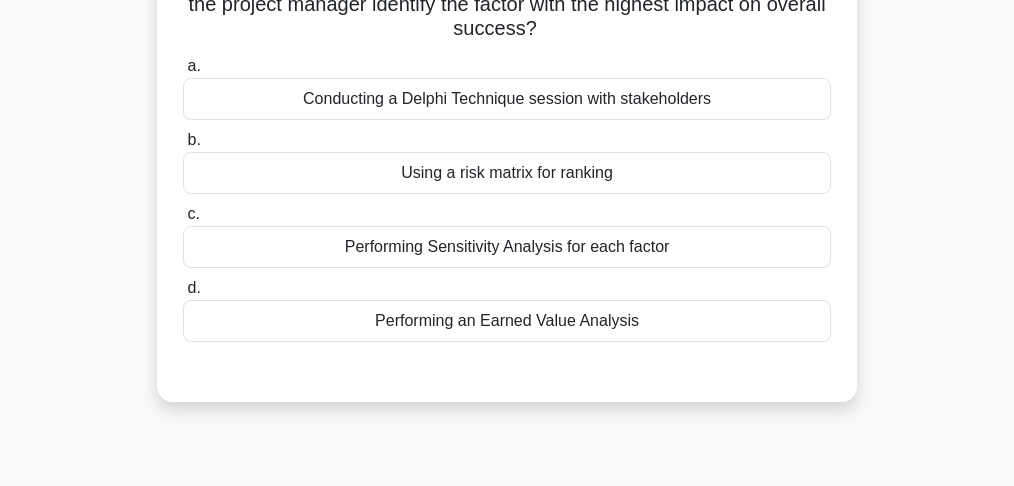 scroll, scrollTop: 133, scrollLeft: 0, axis: vertical 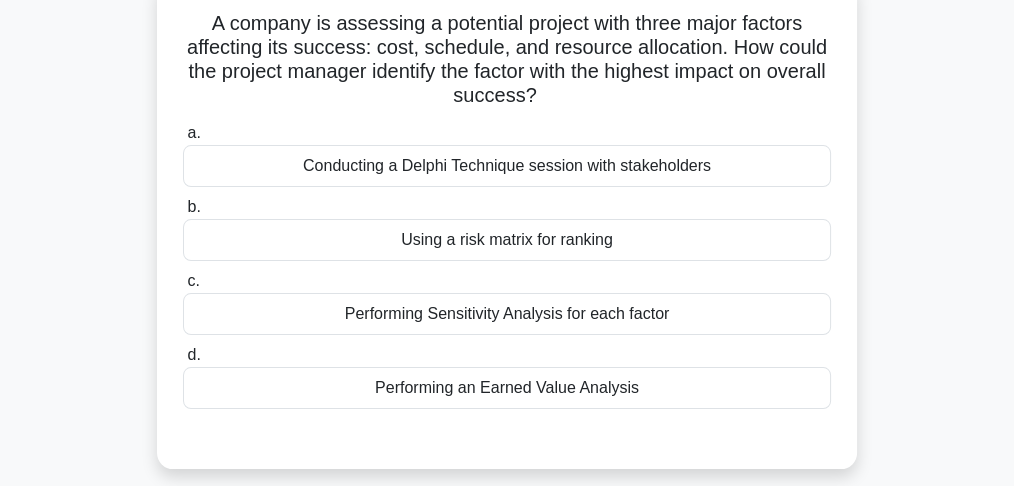 click on "Performing an Earned Value Analysis" at bounding box center (507, 388) 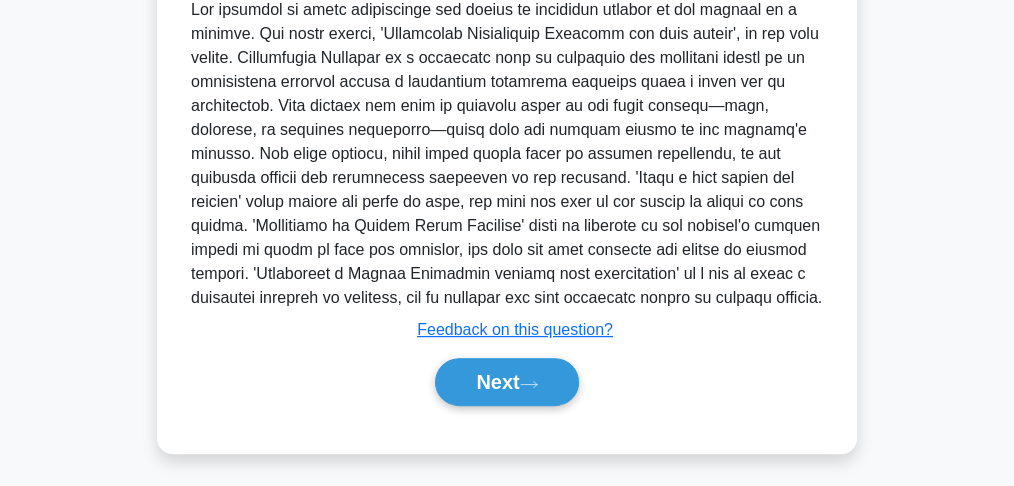 scroll, scrollTop: 624, scrollLeft: 0, axis: vertical 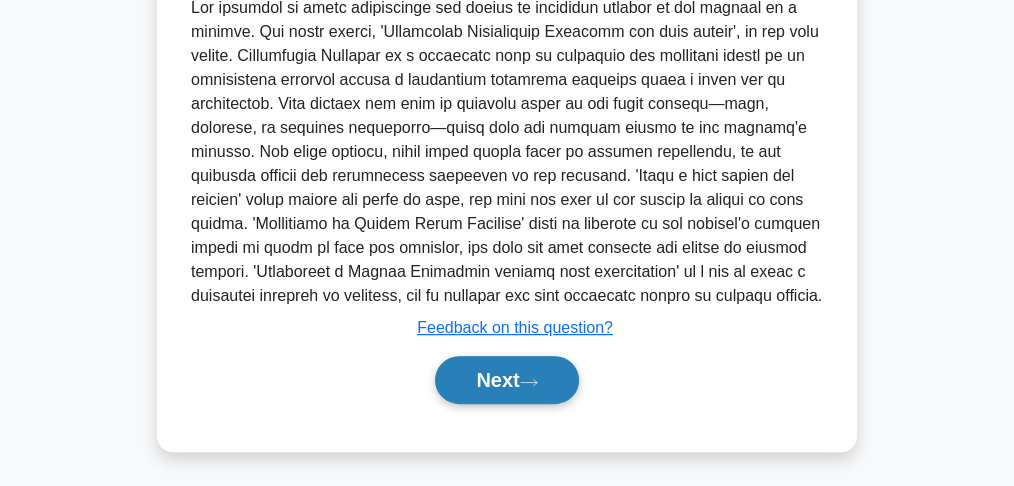click on "Next" at bounding box center (506, 380) 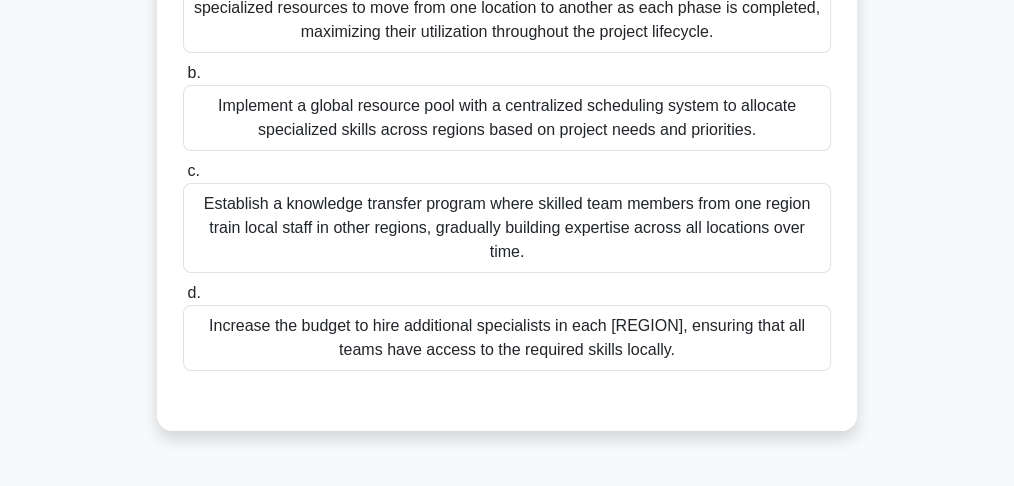 scroll, scrollTop: 345, scrollLeft: 0, axis: vertical 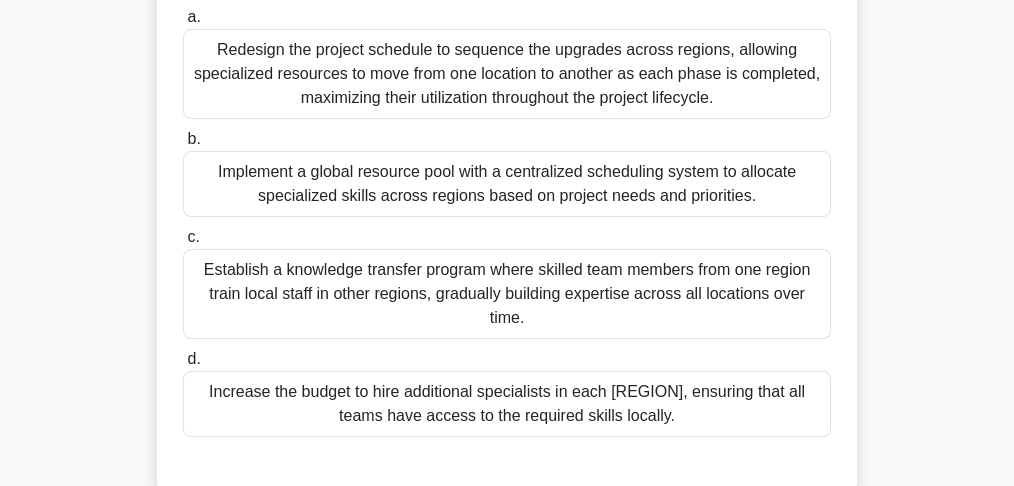 click on "Establish a knowledge transfer program where skilled team members from one region train local staff in other regions, gradually building expertise across all locations over time." at bounding box center (507, 294) 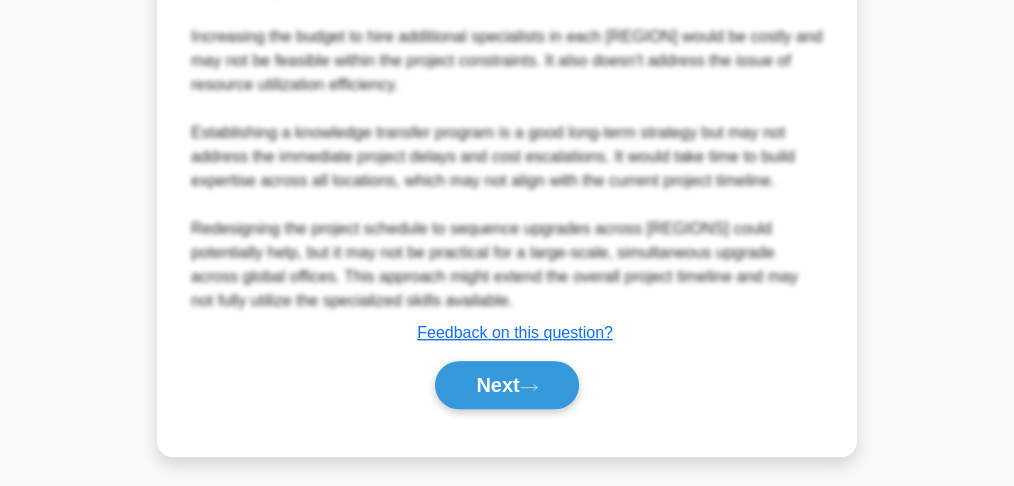 scroll, scrollTop: 1320, scrollLeft: 0, axis: vertical 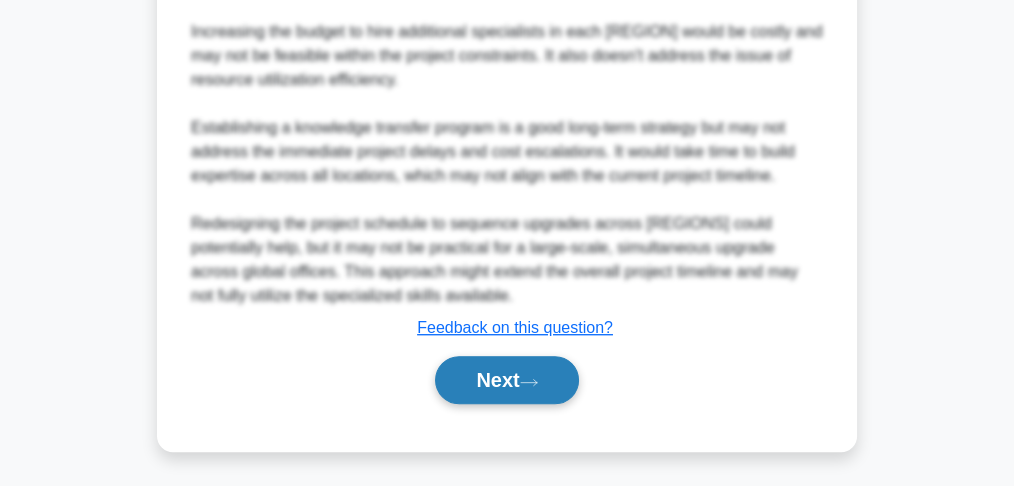 click on "Next" at bounding box center [506, 380] 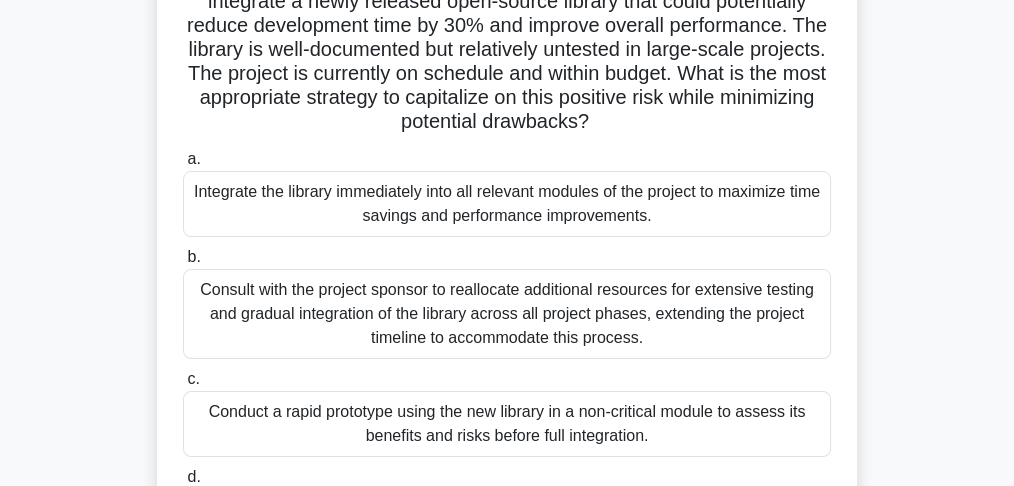 scroll, scrollTop: 269, scrollLeft: 0, axis: vertical 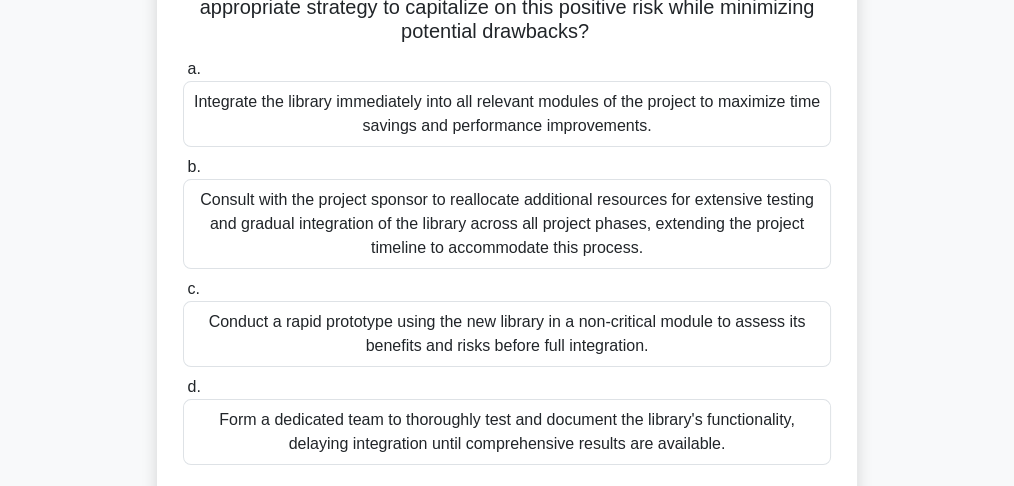 click on "Conduct a rapid prototype using the new library in a non-critical module to assess its benefits and risks before full integration." at bounding box center (507, 334) 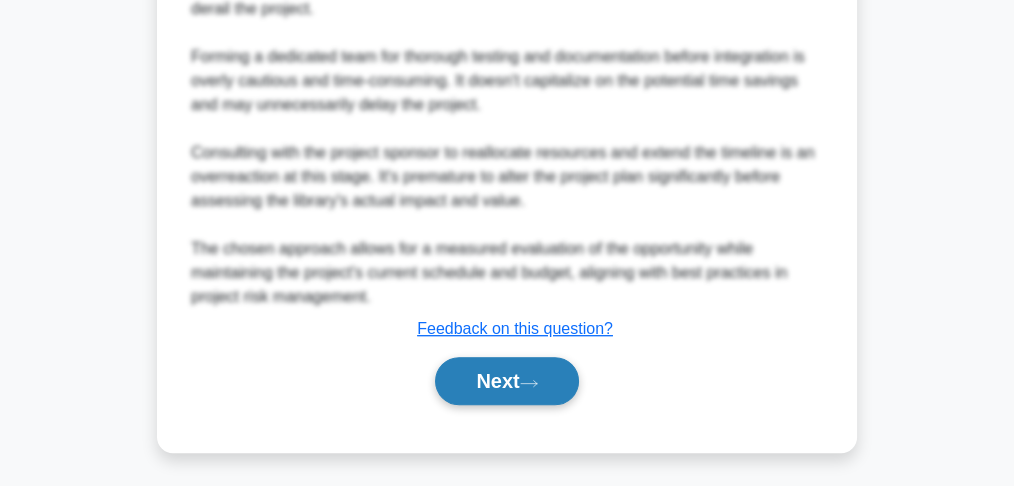 click on "Next" at bounding box center [506, 381] 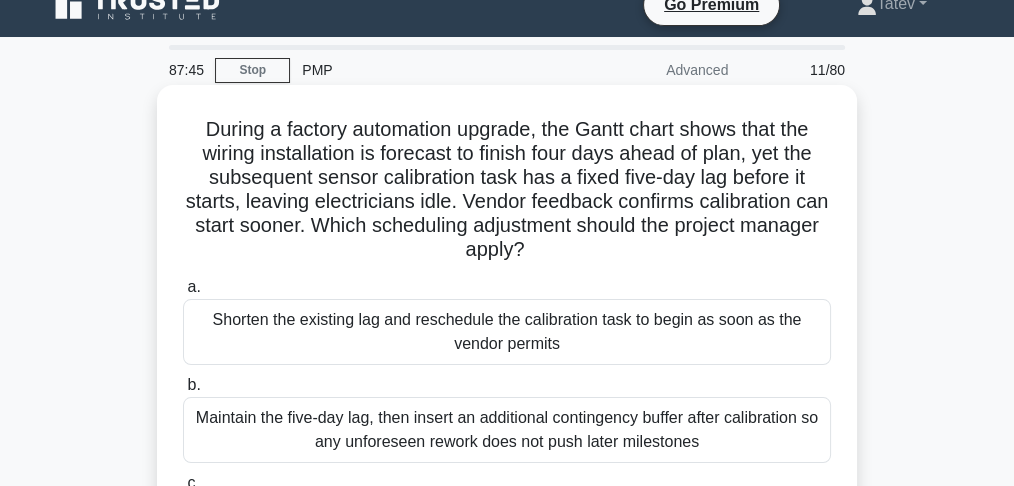 scroll, scrollTop: 0, scrollLeft: 0, axis: both 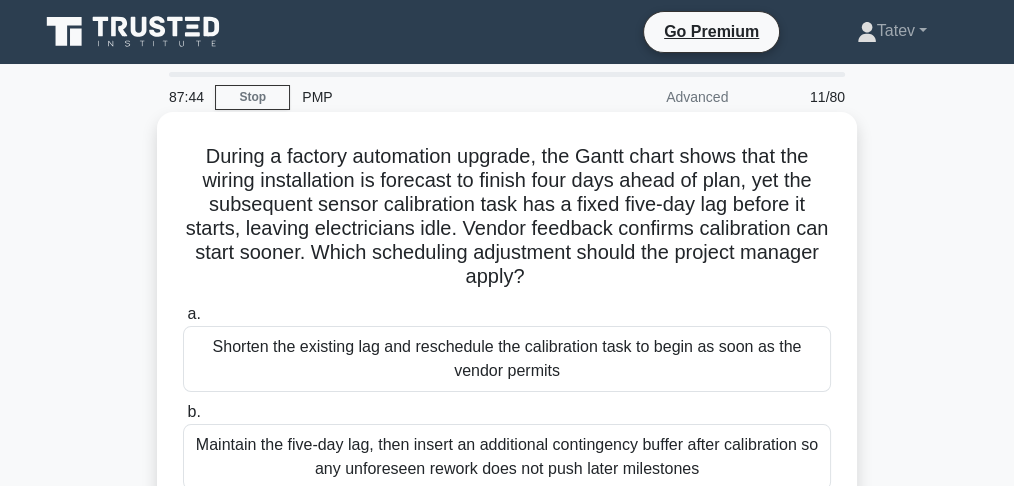 click on "Shorten the existing lag and reschedule the calibration task to begin as soon as the vendor permits" at bounding box center [507, 359] 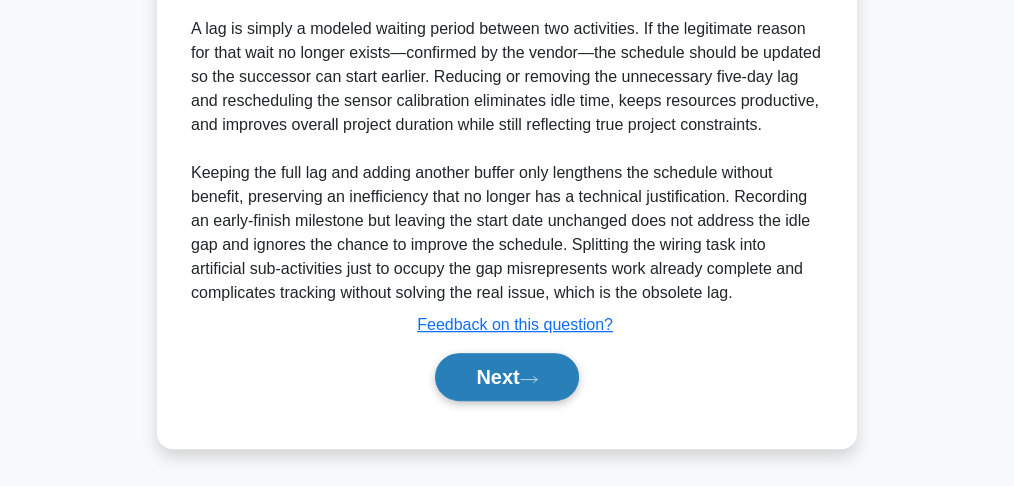 scroll, scrollTop: 765, scrollLeft: 0, axis: vertical 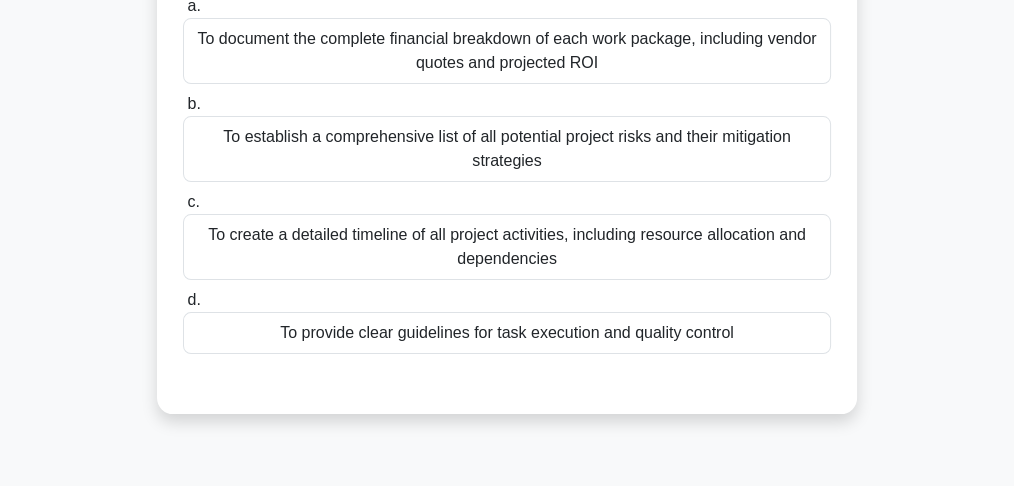 click on "To provide clear guidelines for task execution and quality control" at bounding box center [507, 333] 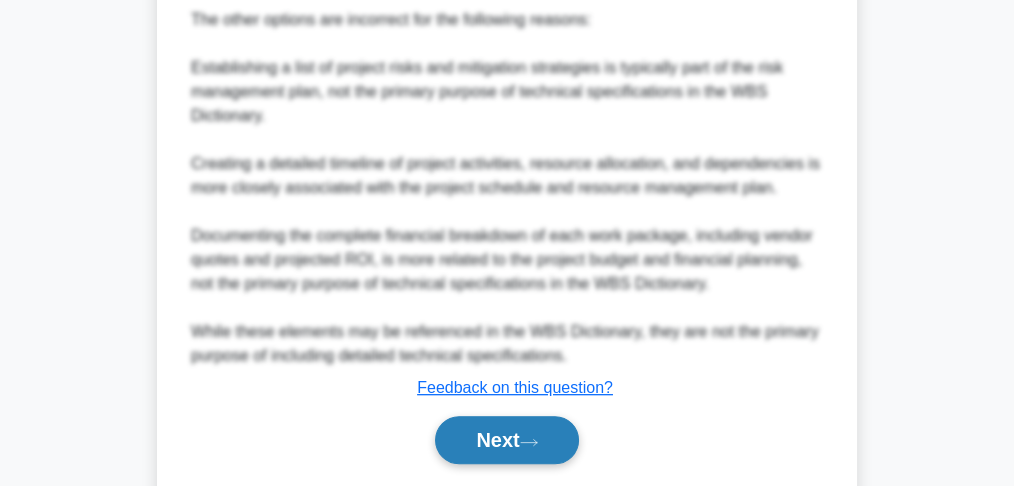 click on "Next" at bounding box center [506, 440] 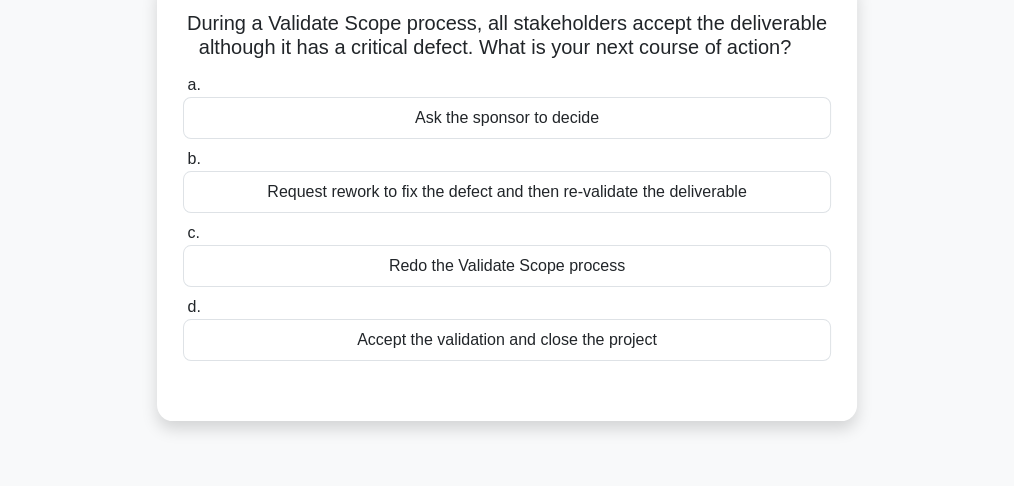 scroll, scrollTop: 133, scrollLeft: 0, axis: vertical 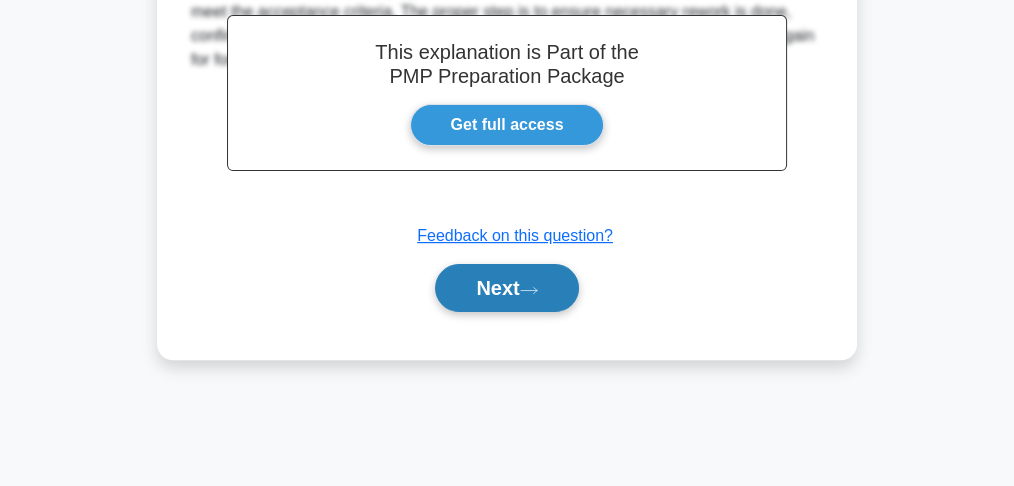 click 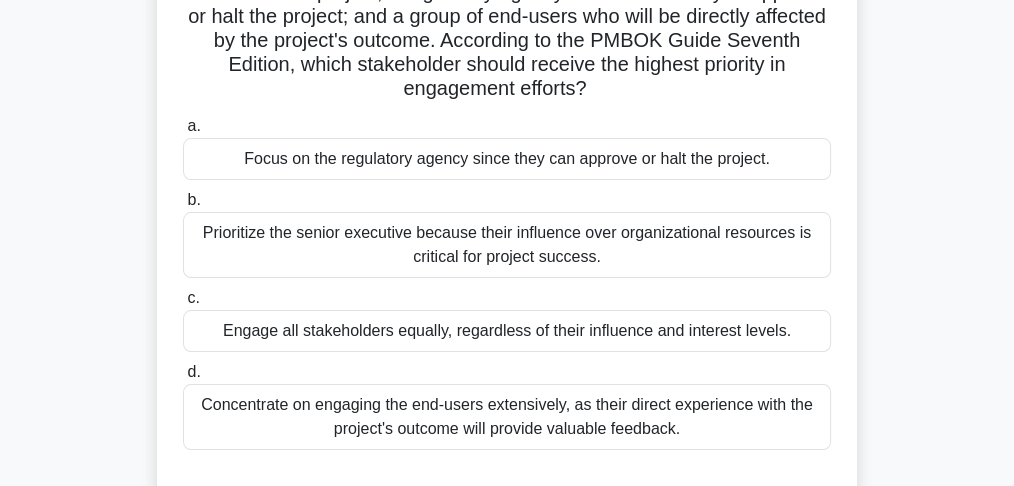 scroll, scrollTop: 266, scrollLeft: 0, axis: vertical 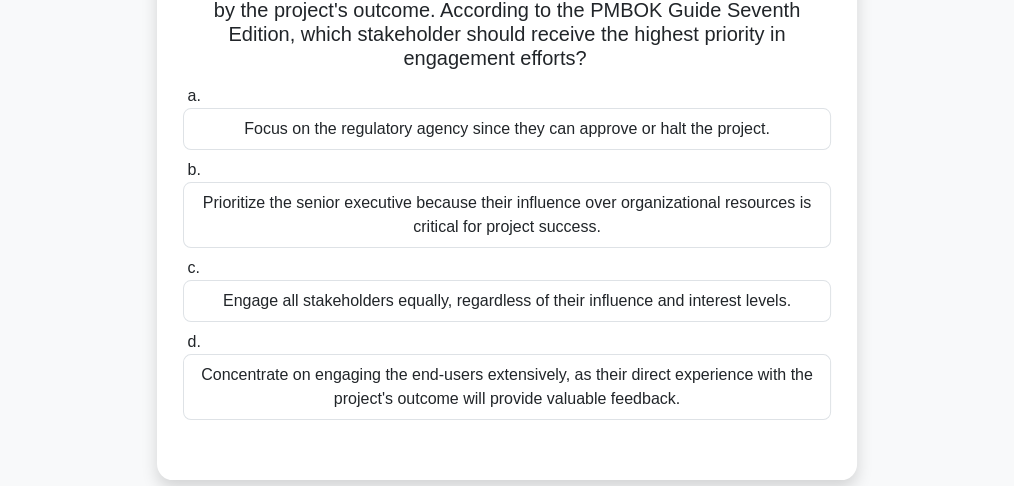 click on "a.
Focus on the regulatory agency since they can approve or halt the project.
b.
c.
d." at bounding box center (507, 252) 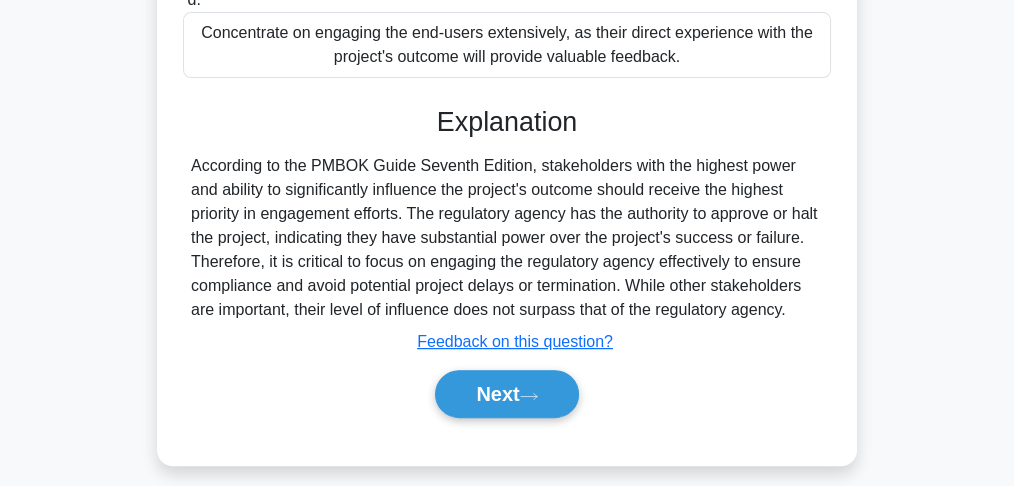 scroll, scrollTop: 621, scrollLeft: 0, axis: vertical 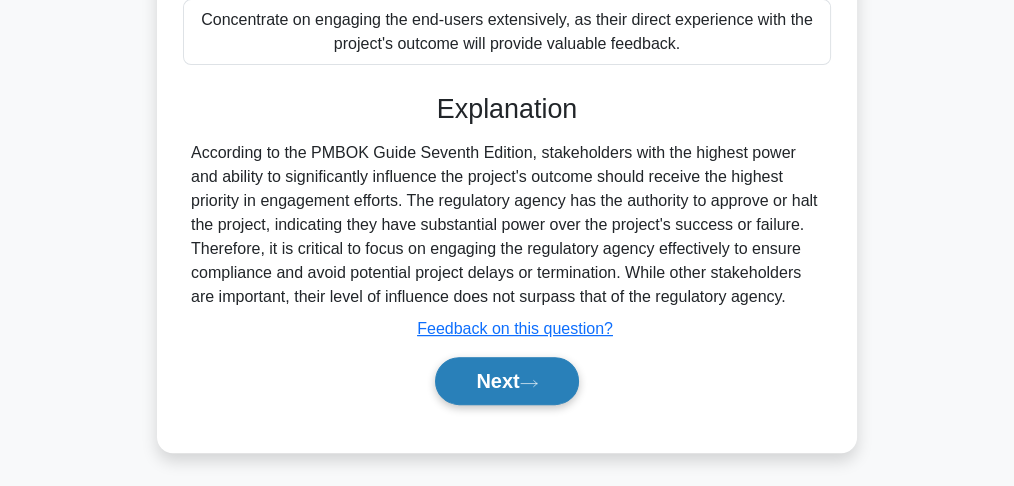 click on "Next" at bounding box center [506, 381] 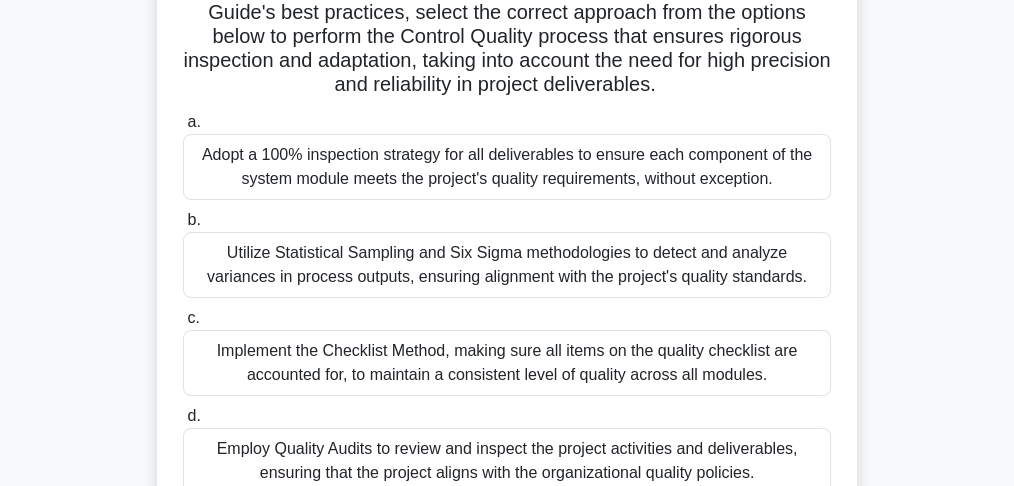 scroll, scrollTop: 394, scrollLeft: 0, axis: vertical 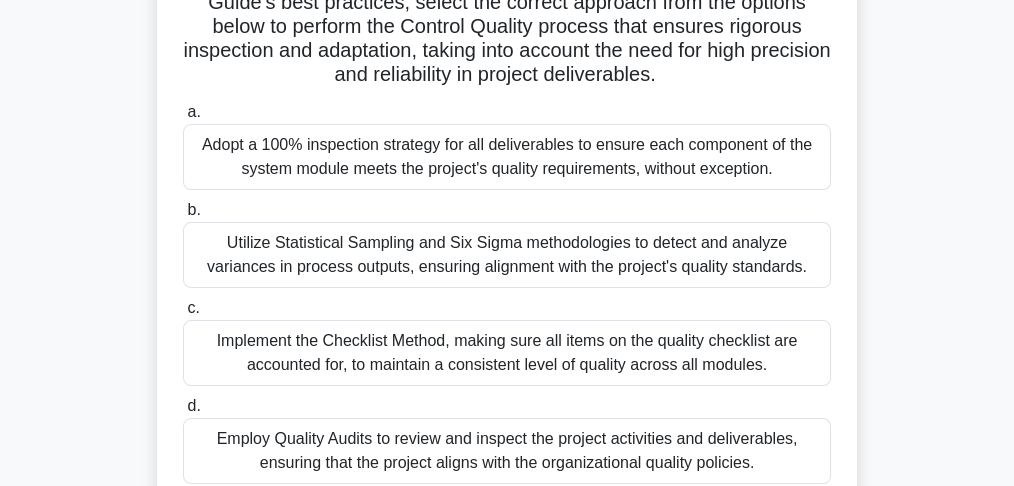 click on "Adopt a 100% inspection strategy for all deliverables to ensure each component of the system module meets the project's quality requirements, without exception." at bounding box center [507, 157] 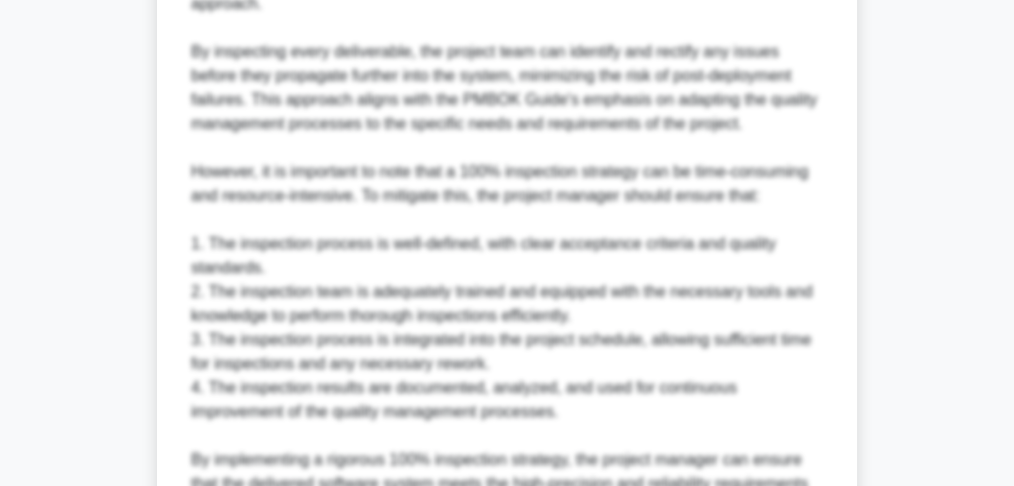 scroll, scrollTop: 1629, scrollLeft: 0, axis: vertical 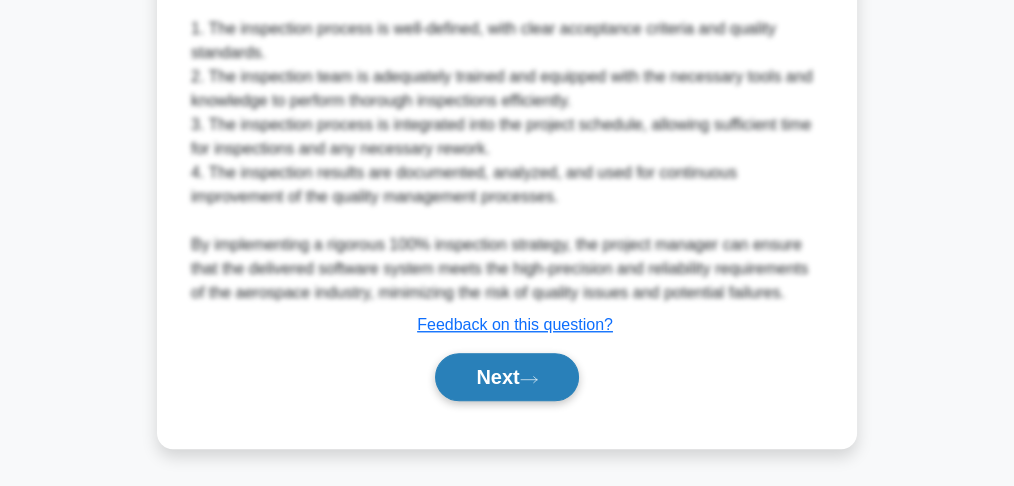click on "Next" at bounding box center (506, 377) 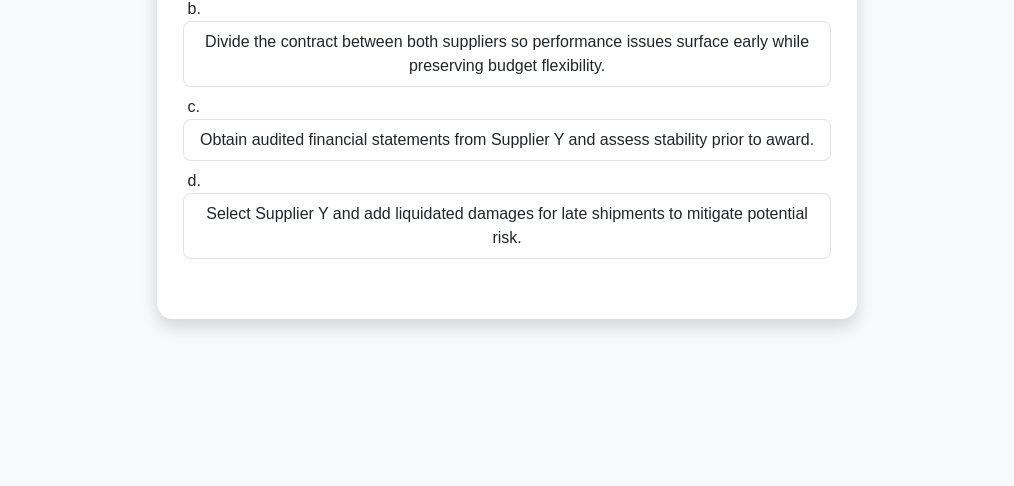 scroll, scrollTop: 466, scrollLeft: 0, axis: vertical 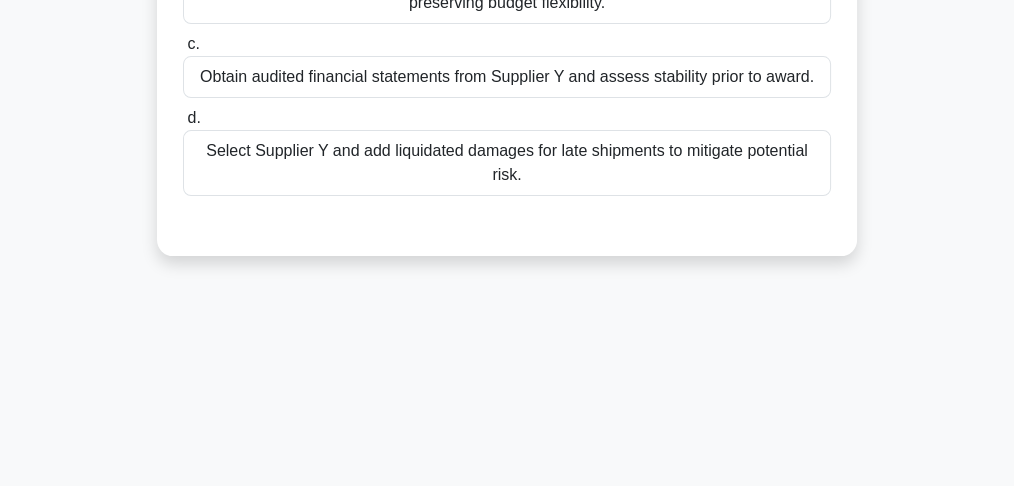 click on "Obtain audited financial statements from Supplier Y and assess stability prior to award." at bounding box center (507, 77) 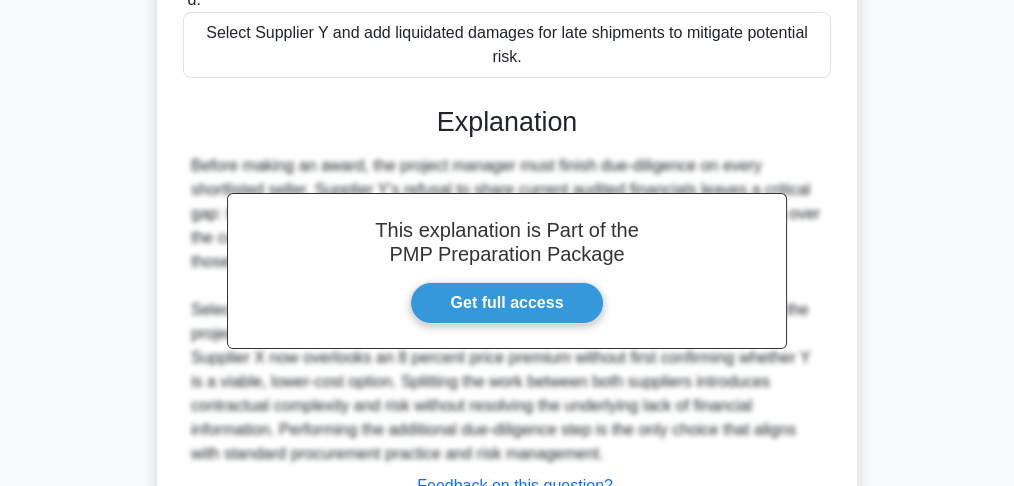 scroll, scrollTop: 741, scrollLeft: 0, axis: vertical 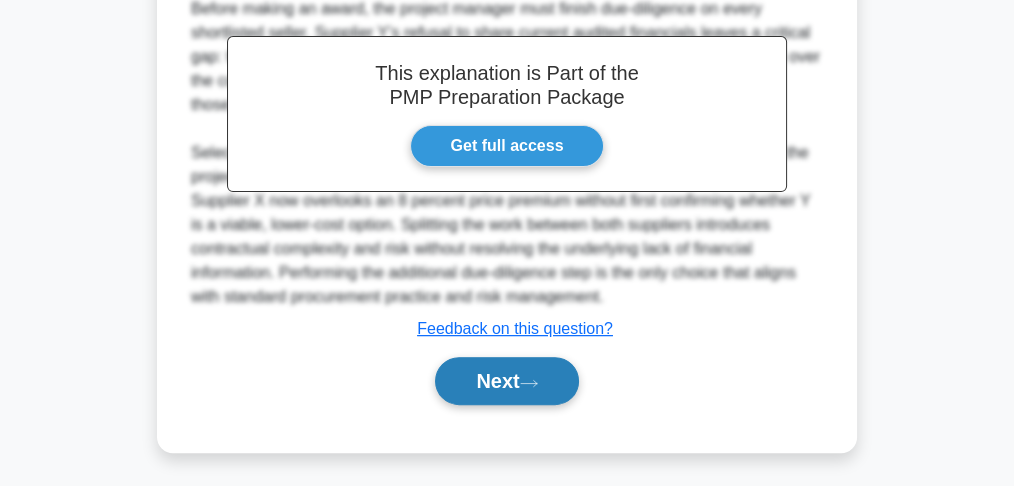click on "Next" at bounding box center (506, 381) 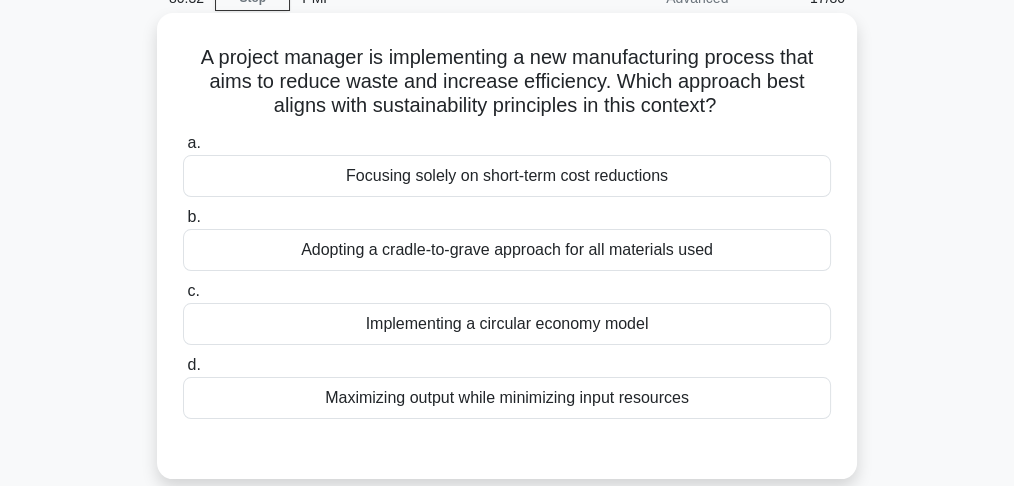 scroll, scrollTop: 76, scrollLeft: 0, axis: vertical 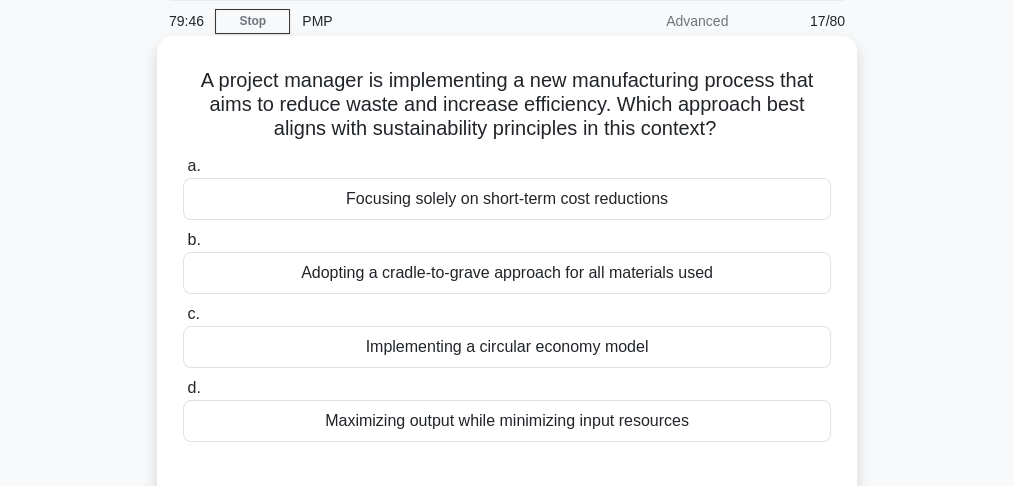 click on "Maximizing output while minimizing input resources" at bounding box center (507, 421) 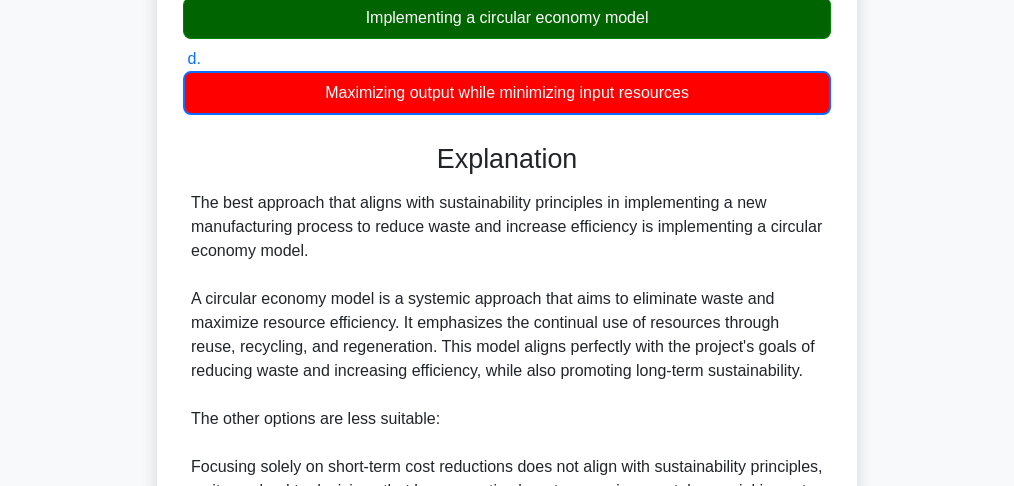 scroll, scrollTop: 410, scrollLeft: 0, axis: vertical 